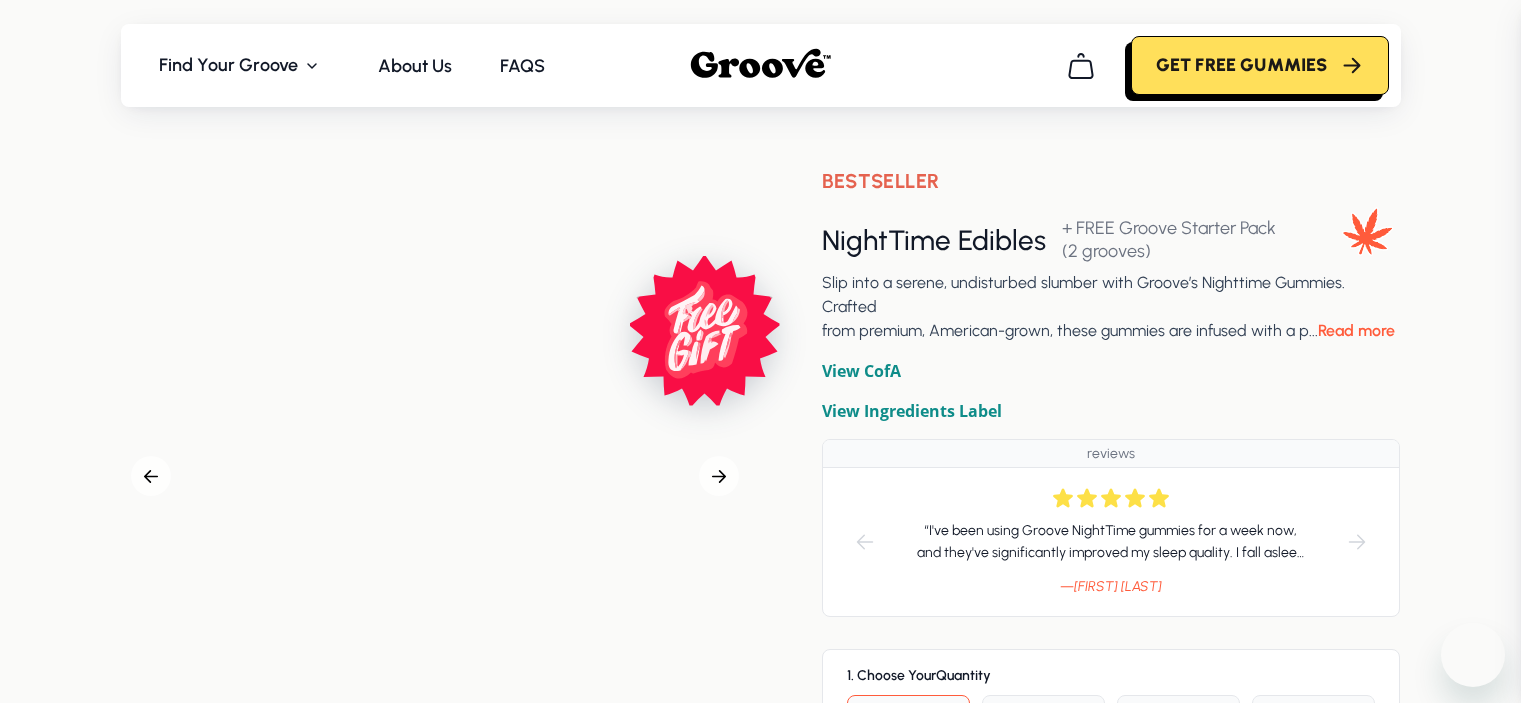 scroll, scrollTop: 0, scrollLeft: 0, axis: both 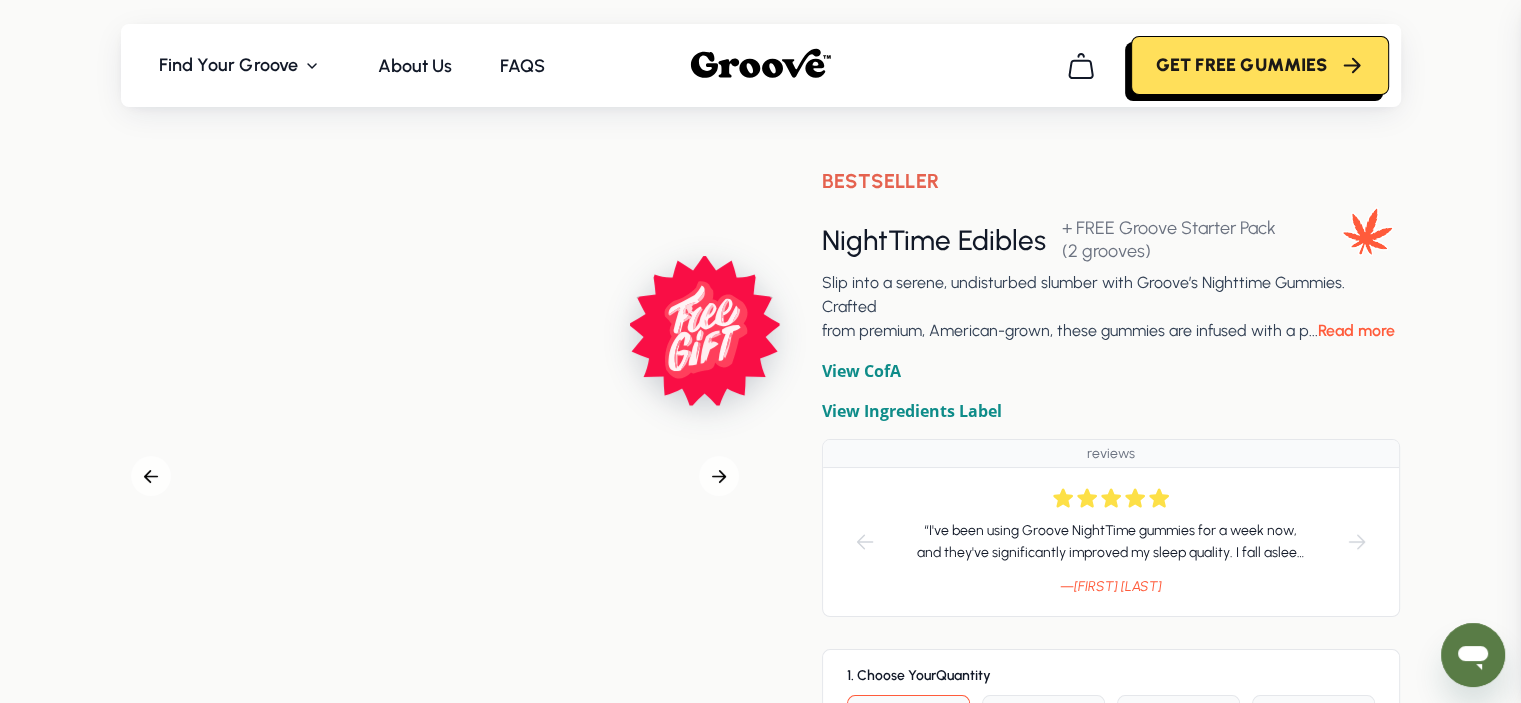 click at bounding box center [435, 476] 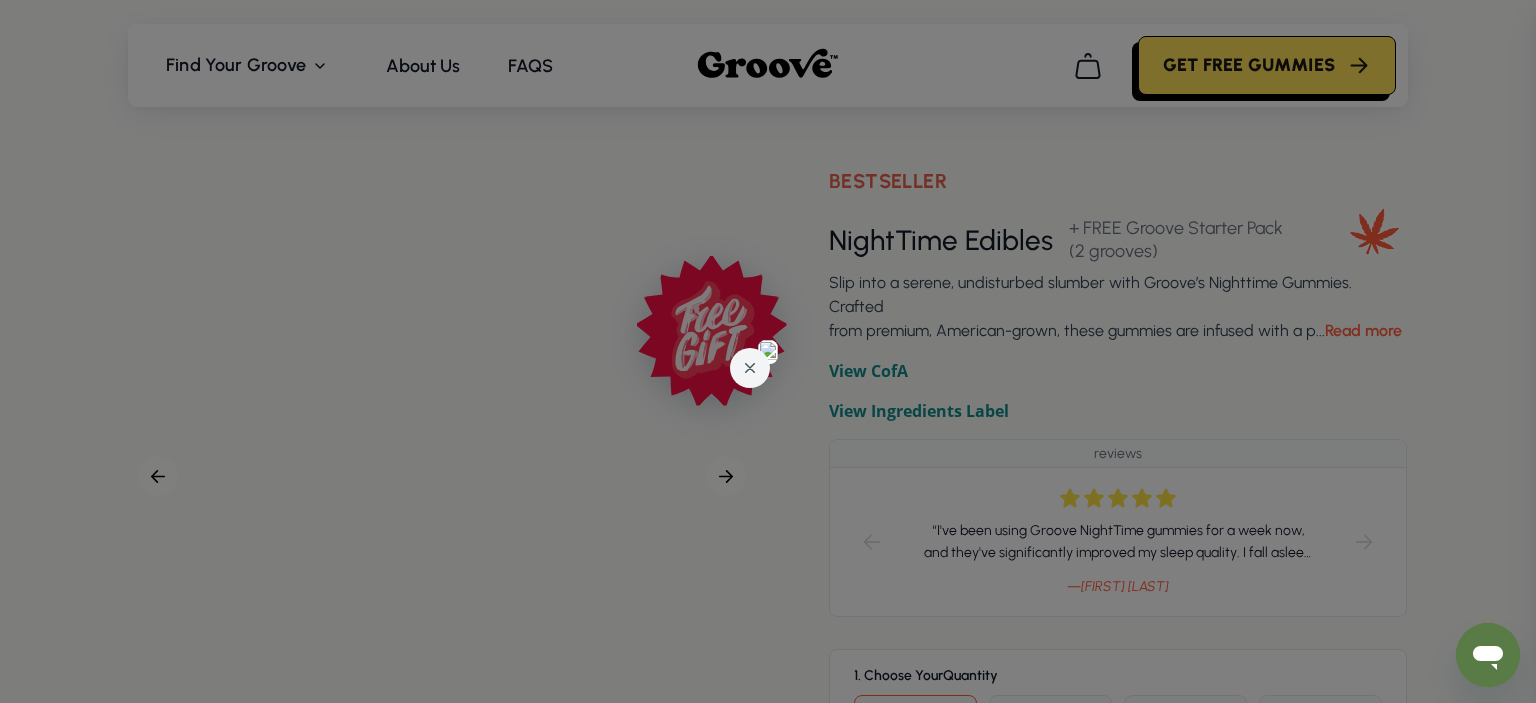click at bounding box center (768, 351) 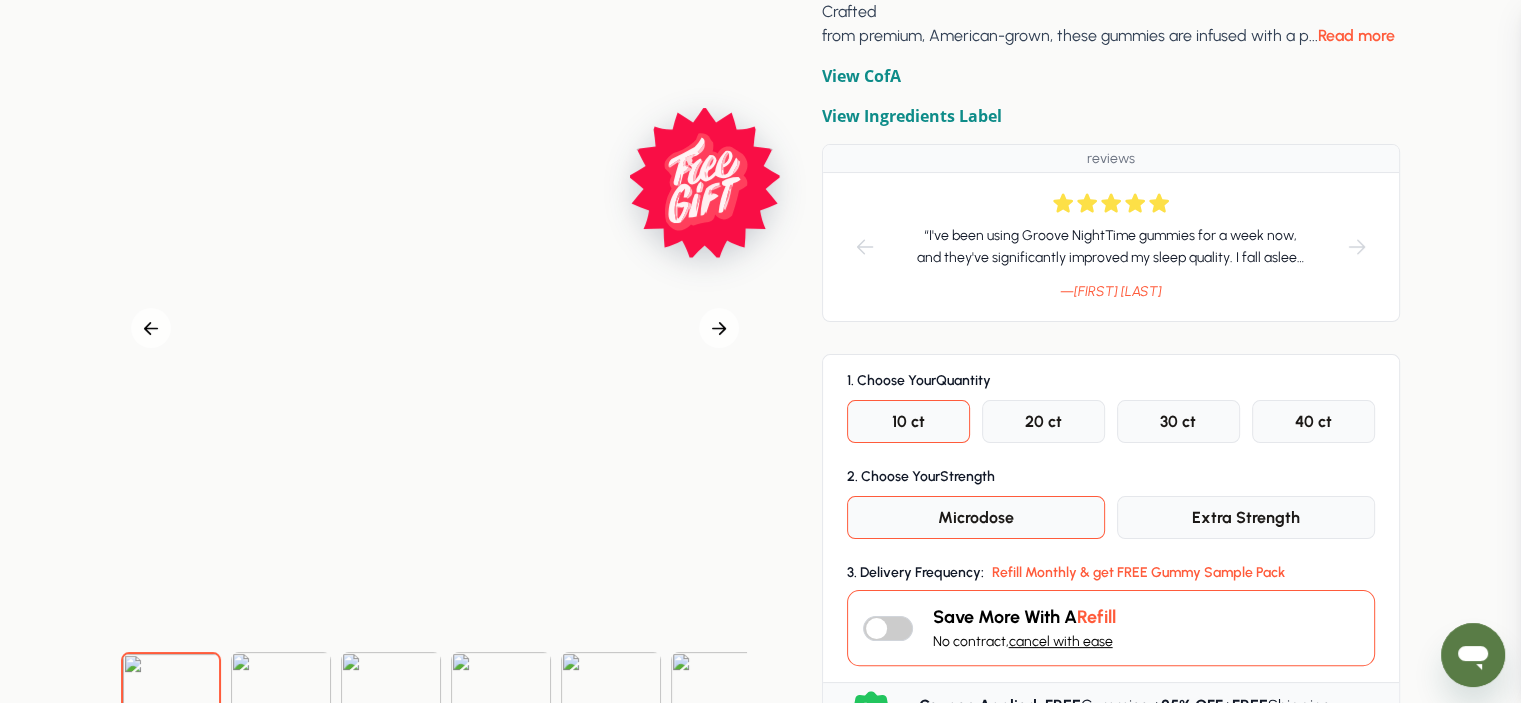 scroll, scrollTop: 300, scrollLeft: 0, axis: vertical 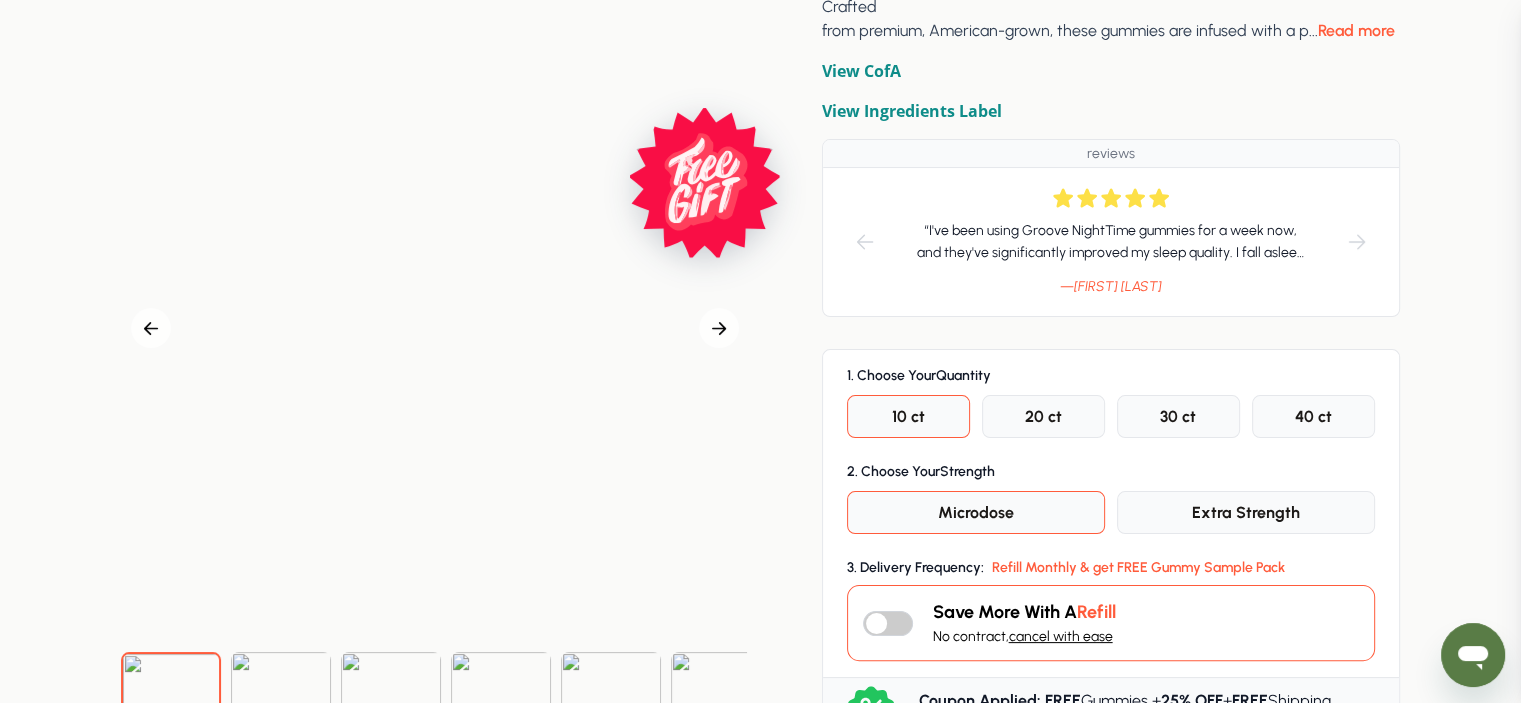 click at bounding box center [281, 702] 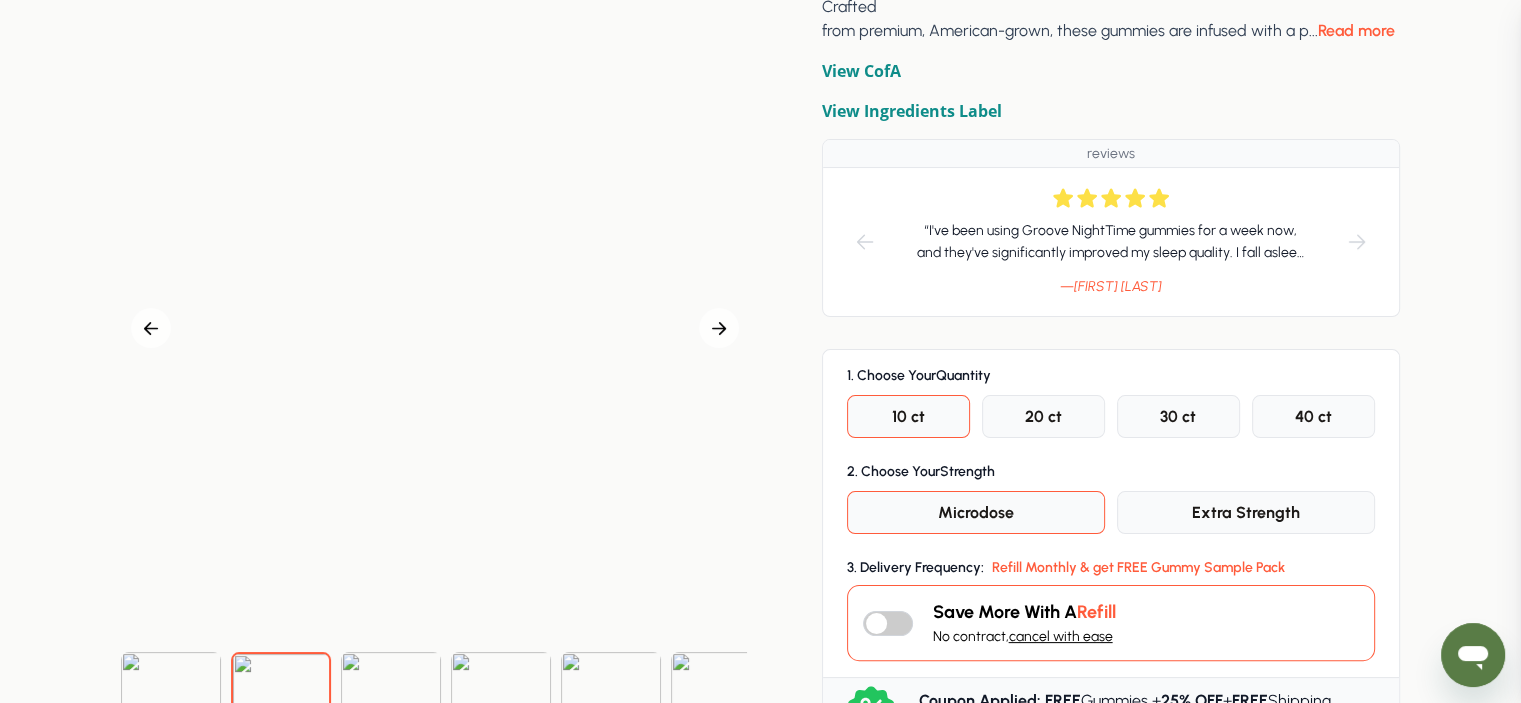 drag, startPoint x: 433, startPoint y: 214, endPoint x: 339, endPoint y: 268, distance: 108.40664 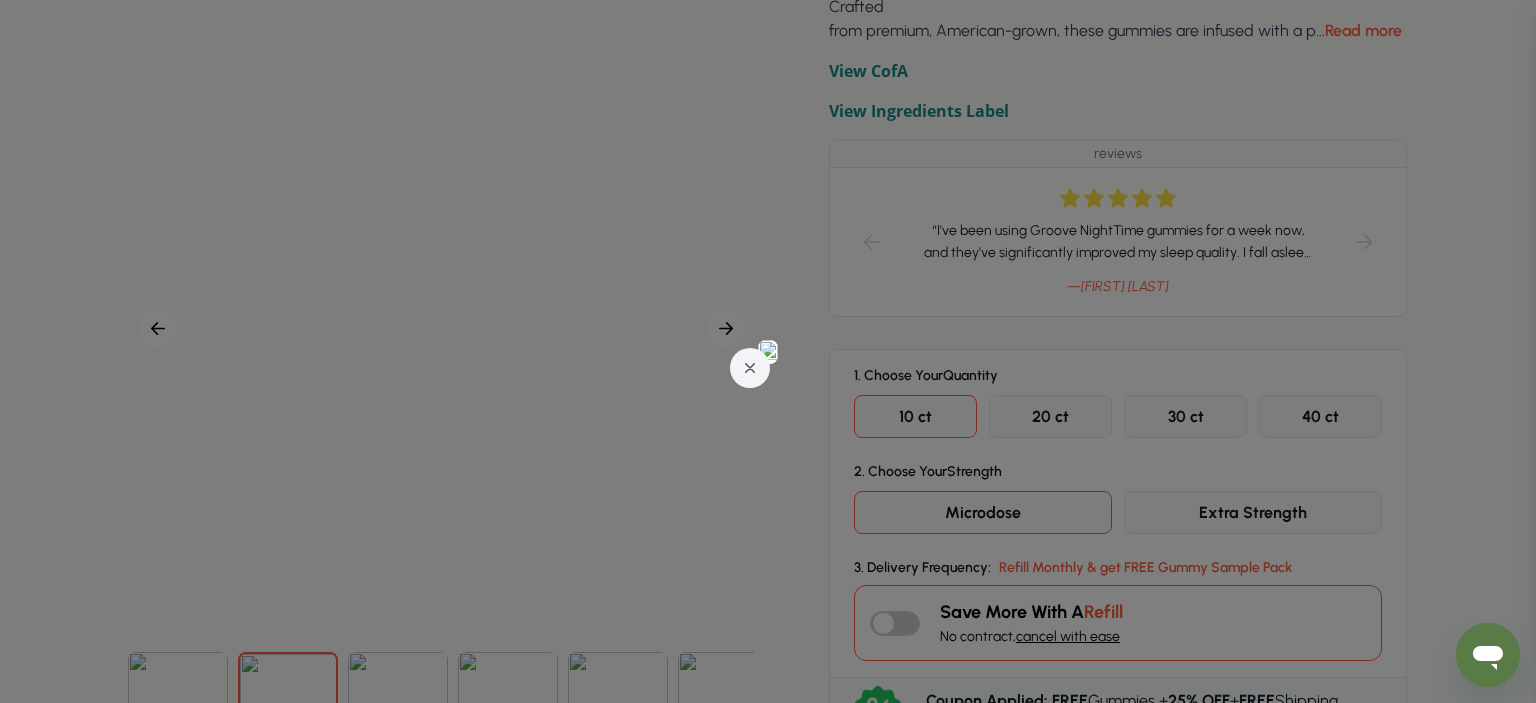 click at bounding box center [768, 351] 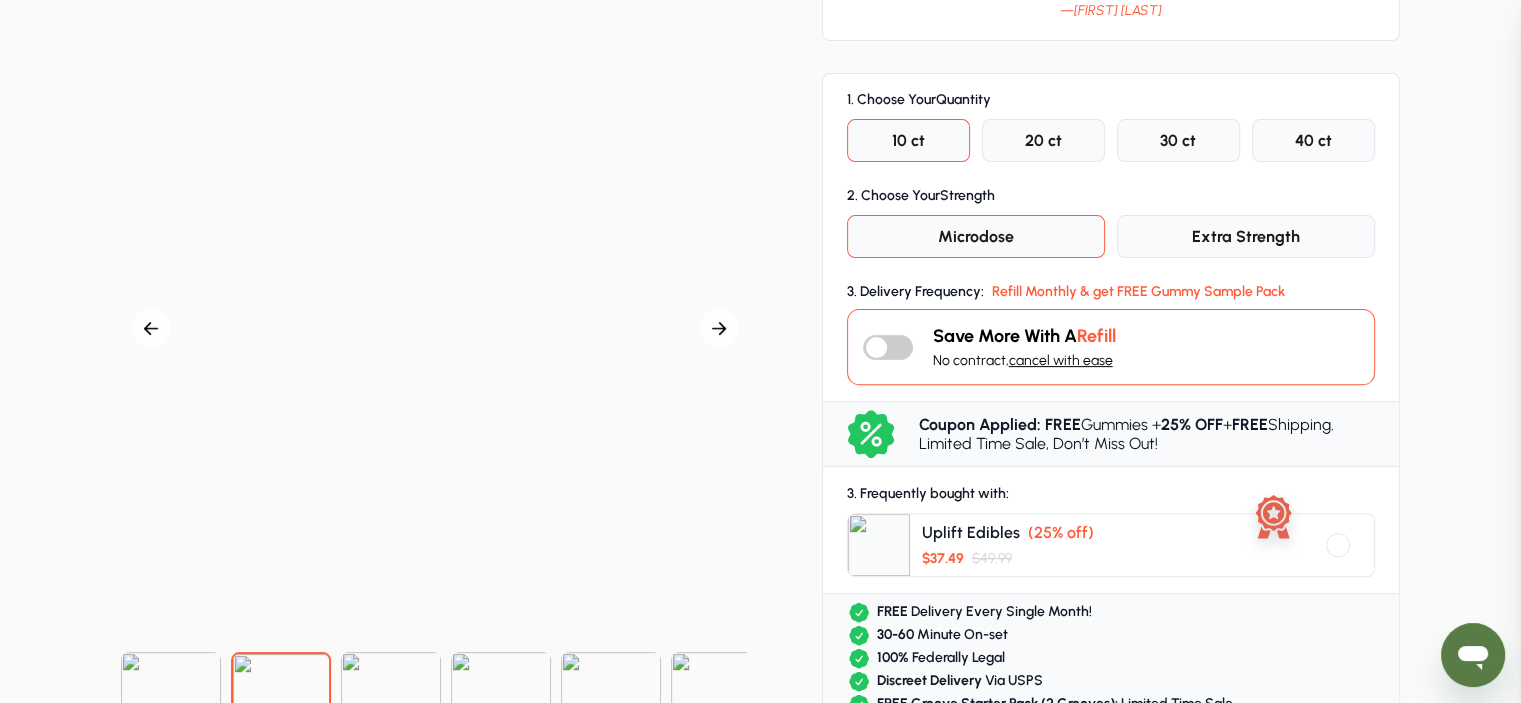 scroll, scrollTop: 600, scrollLeft: 0, axis: vertical 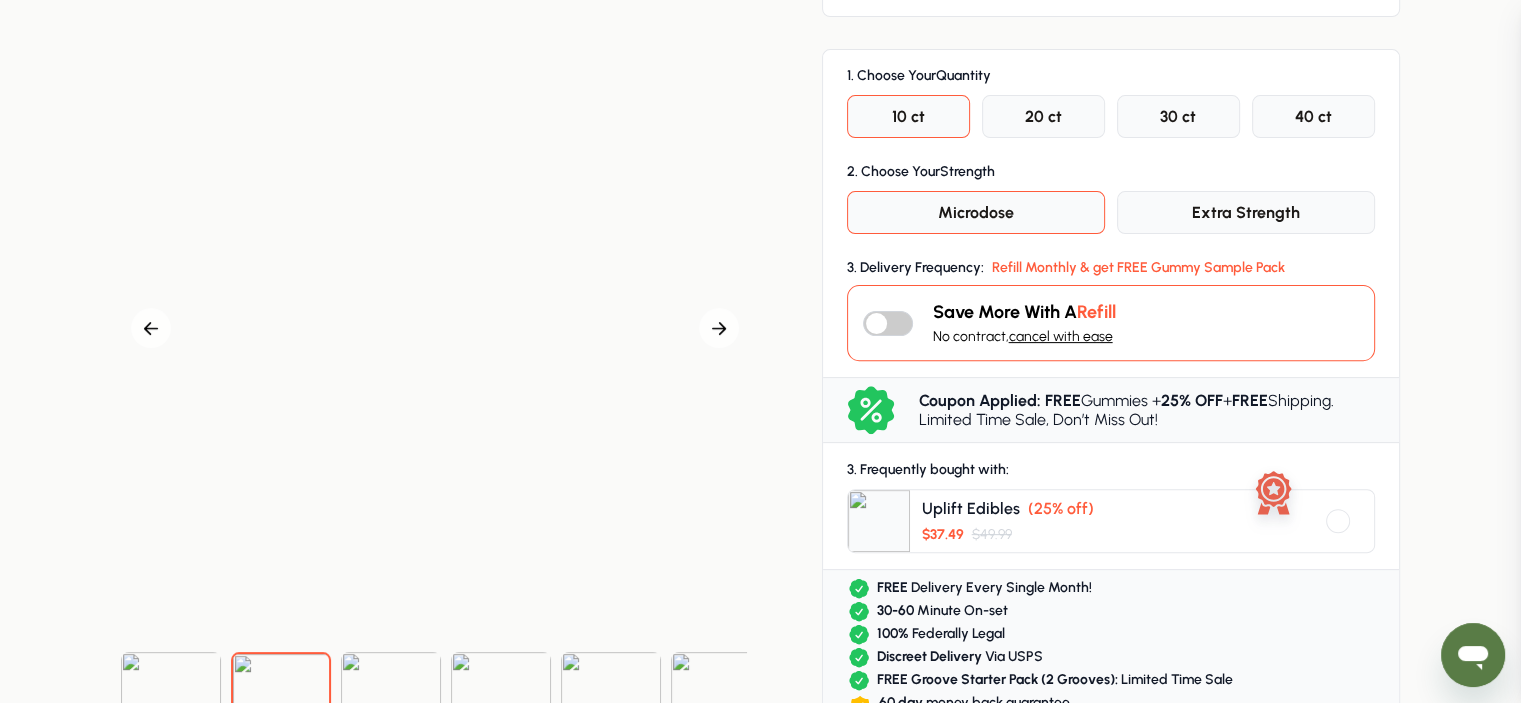 click at bounding box center (391, 702) 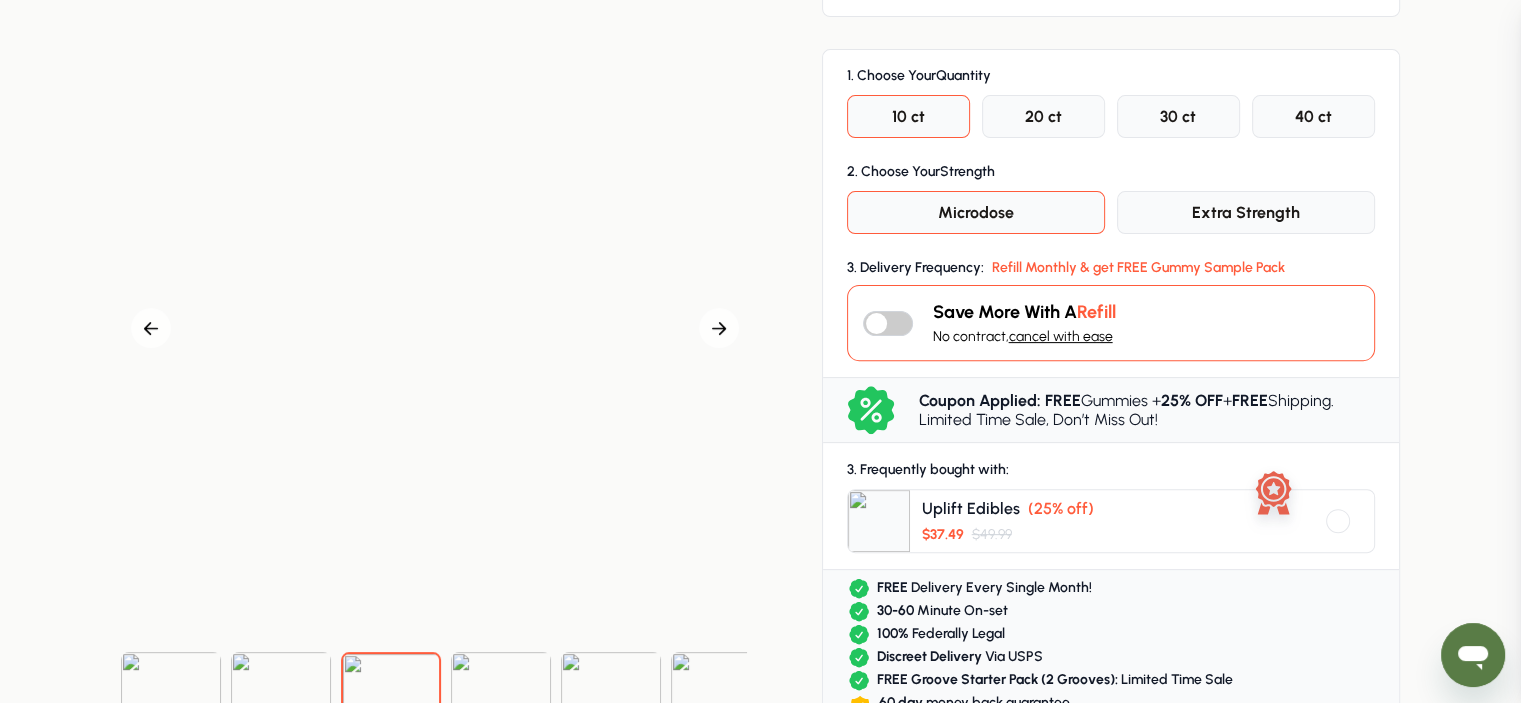 click at bounding box center (435, 328) 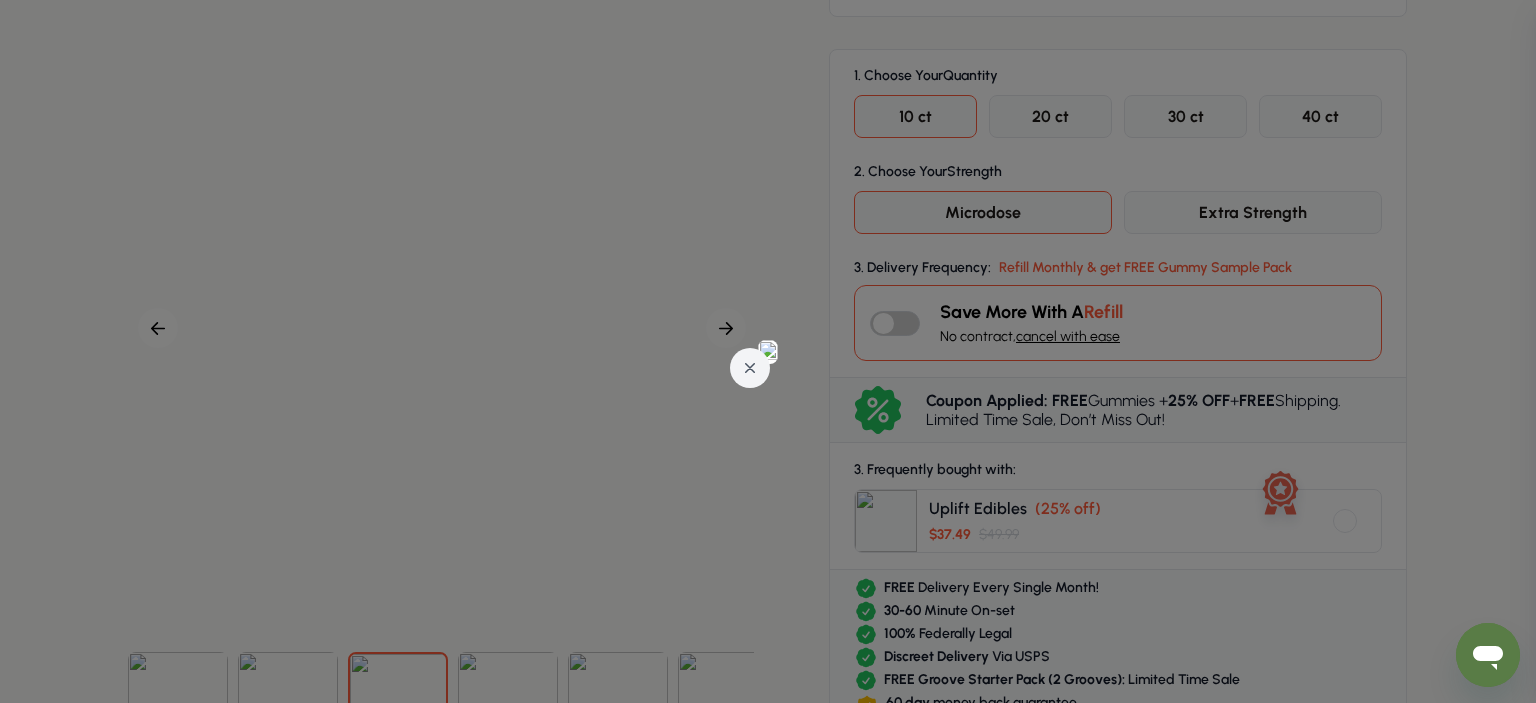 click at bounding box center (768, 351) 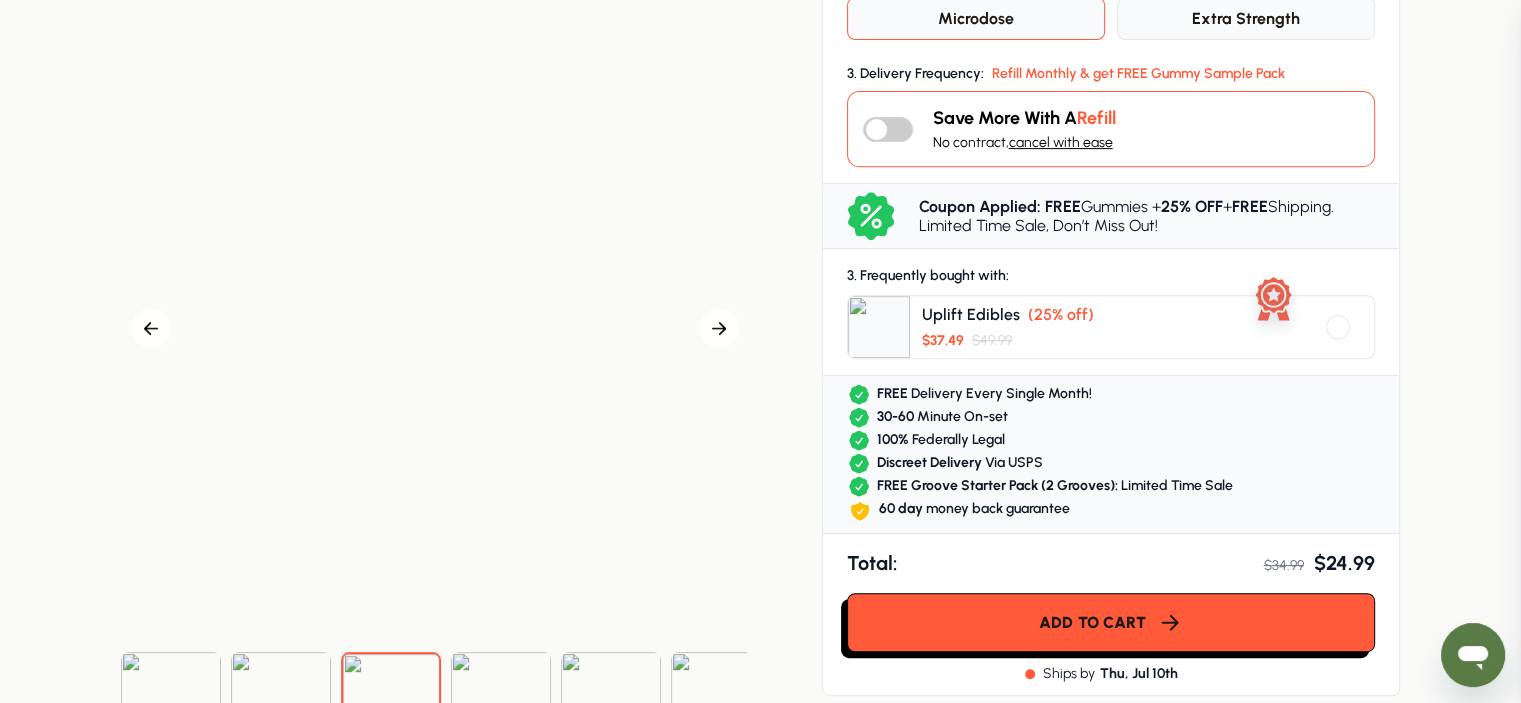 scroll, scrollTop: 800, scrollLeft: 0, axis: vertical 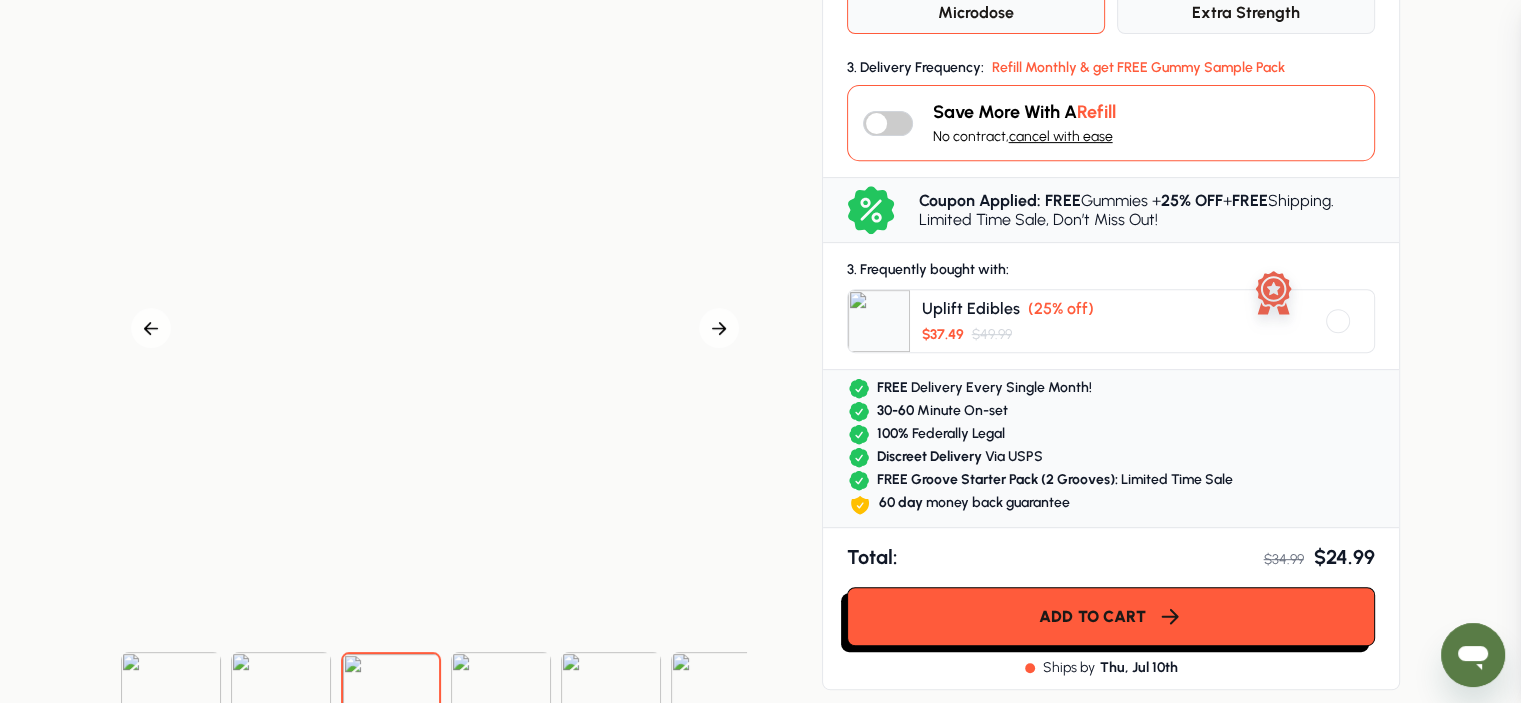 click at bounding box center [501, 702] 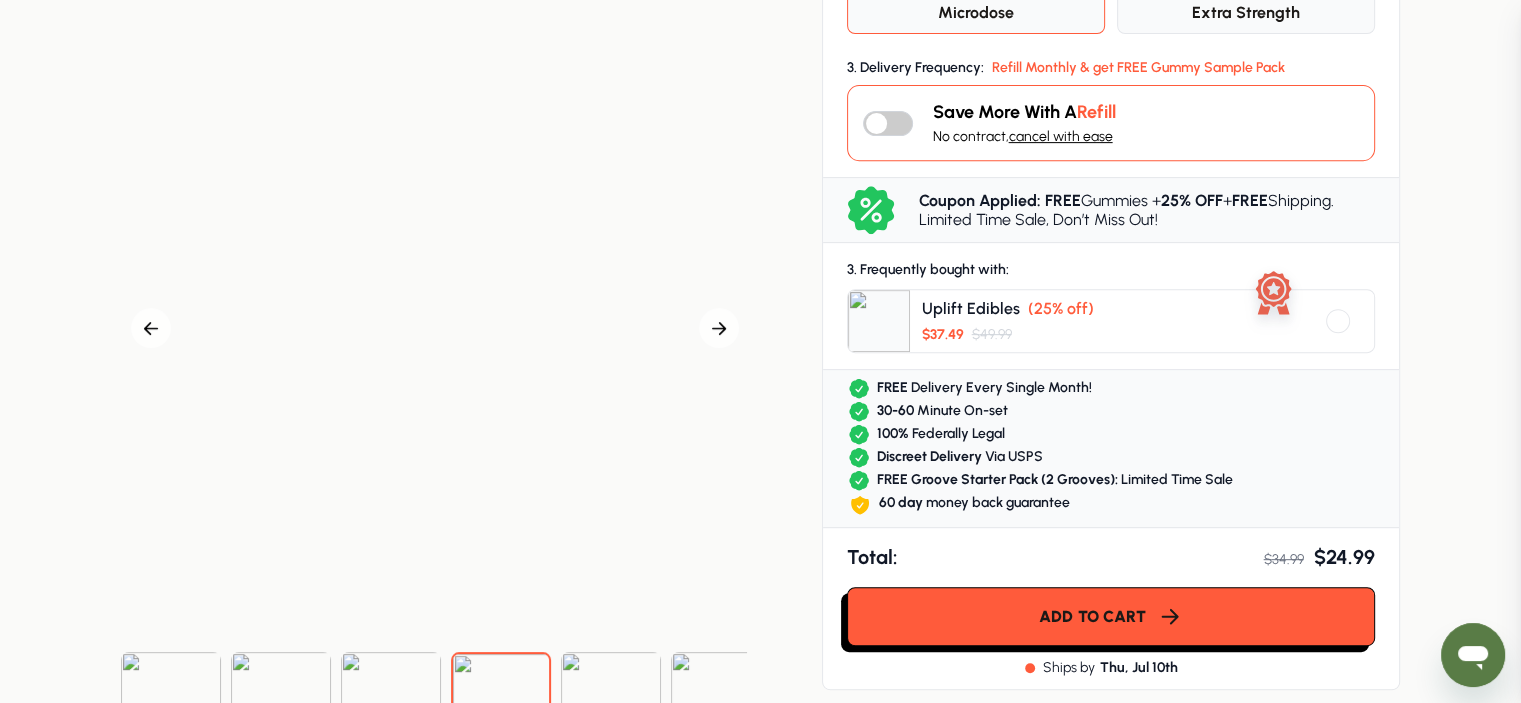click at bounding box center (435, 328) 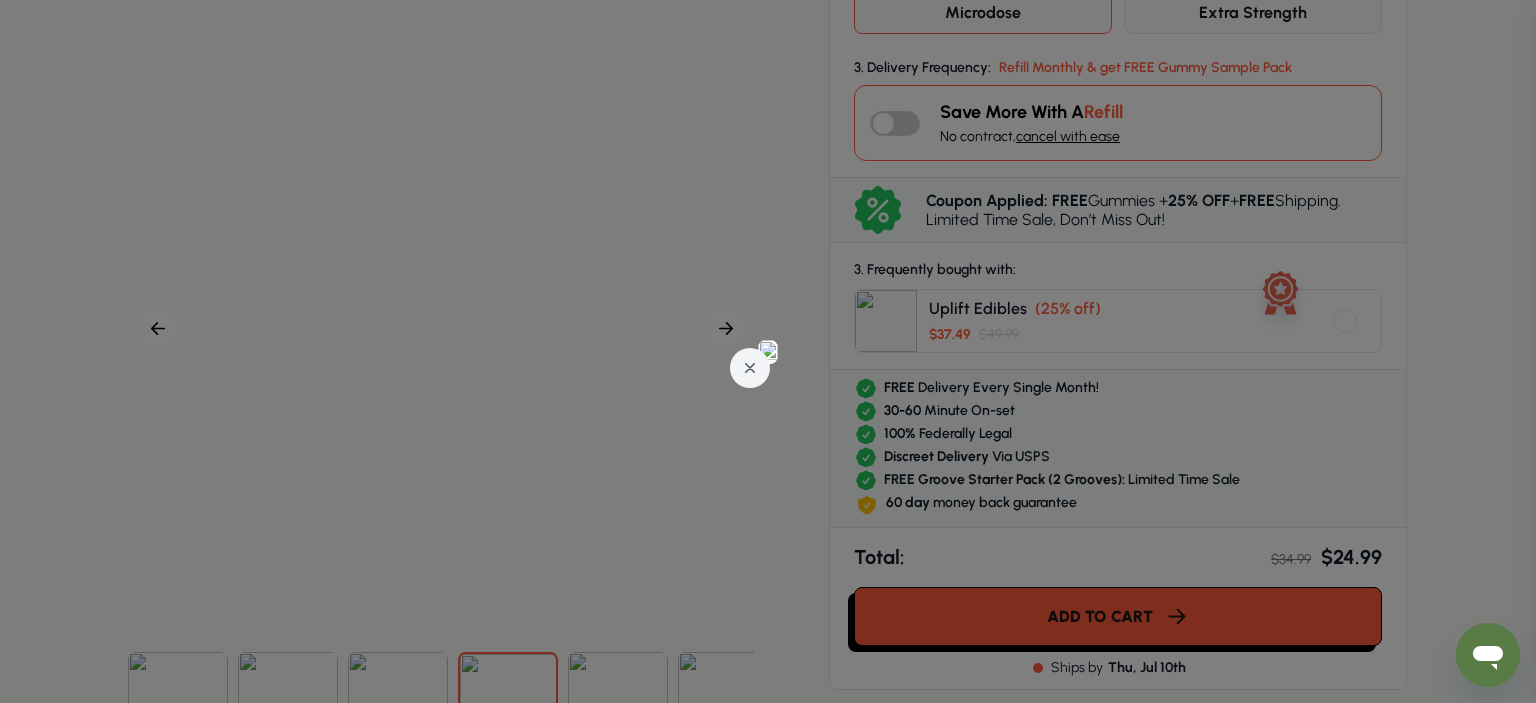 drag, startPoint x: 234, startPoint y: 180, endPoint x: 272, endPoint y: 235, distance: 66.85058 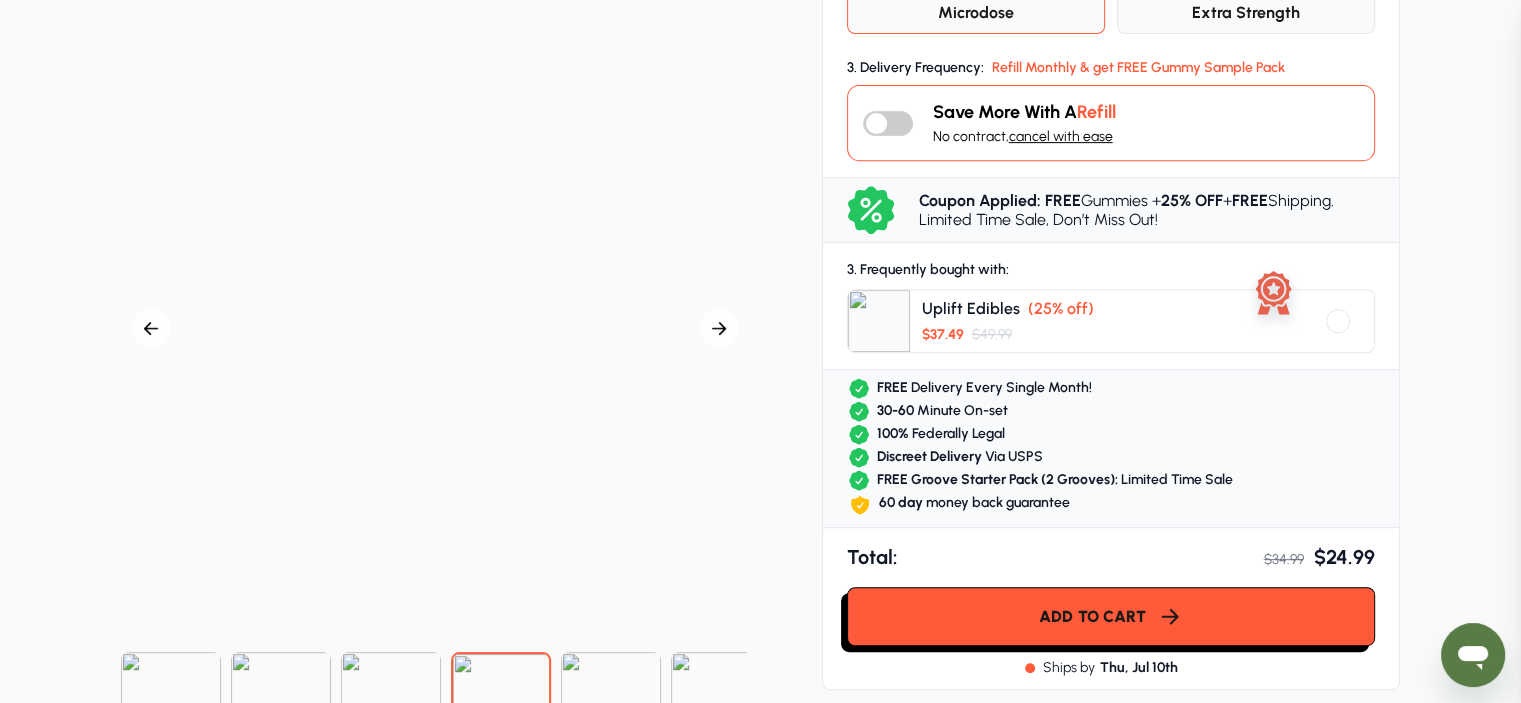 click at bounding box center (611, 702) 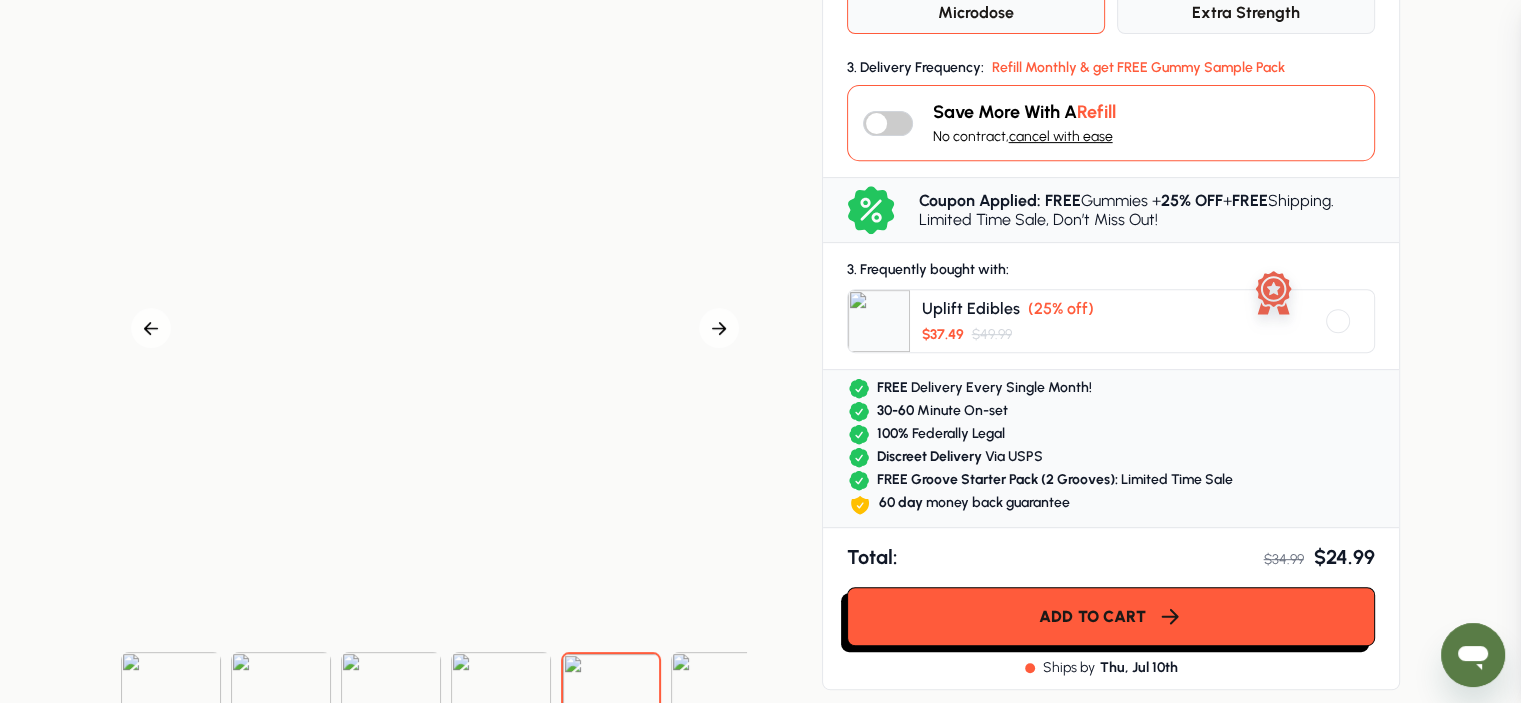 click at bounding box center [721, 702] 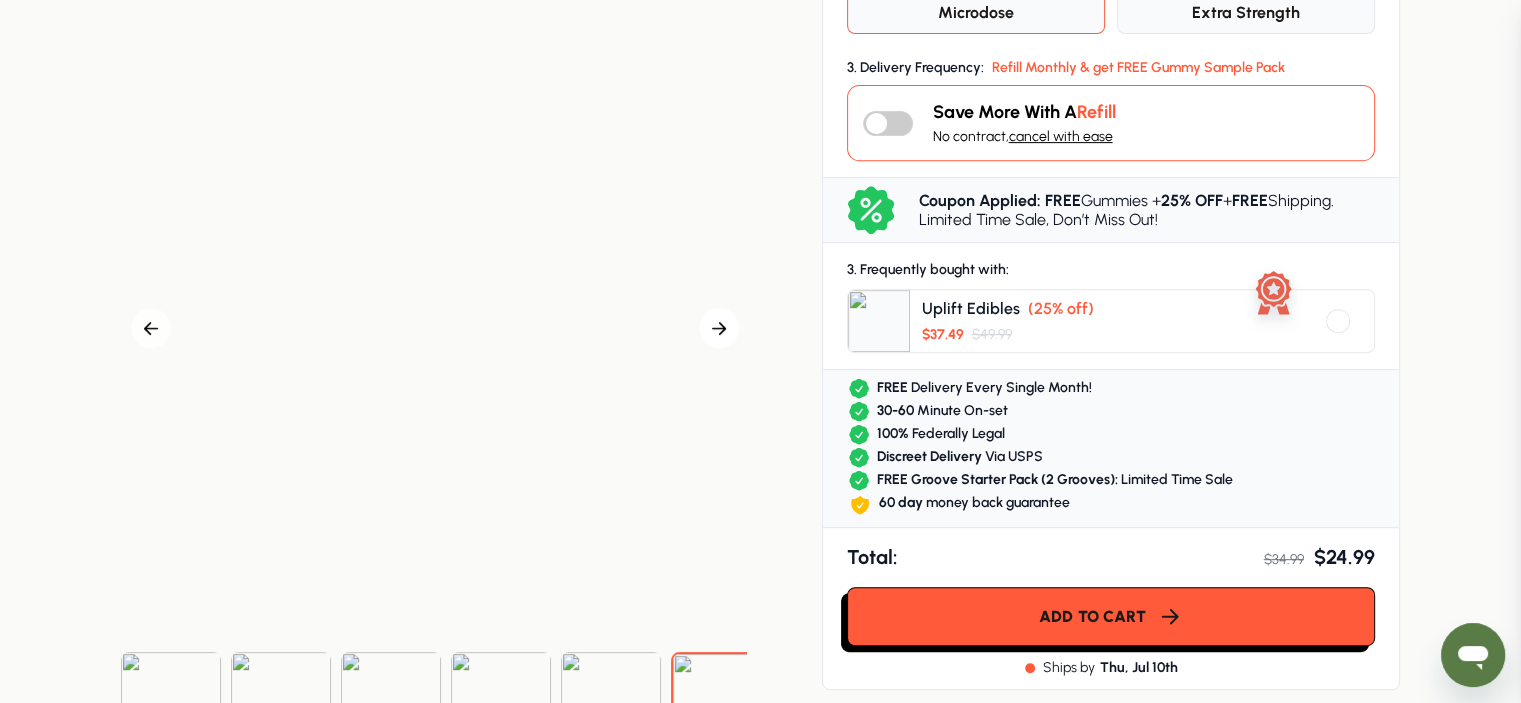 click at bounding box center (719, 328) 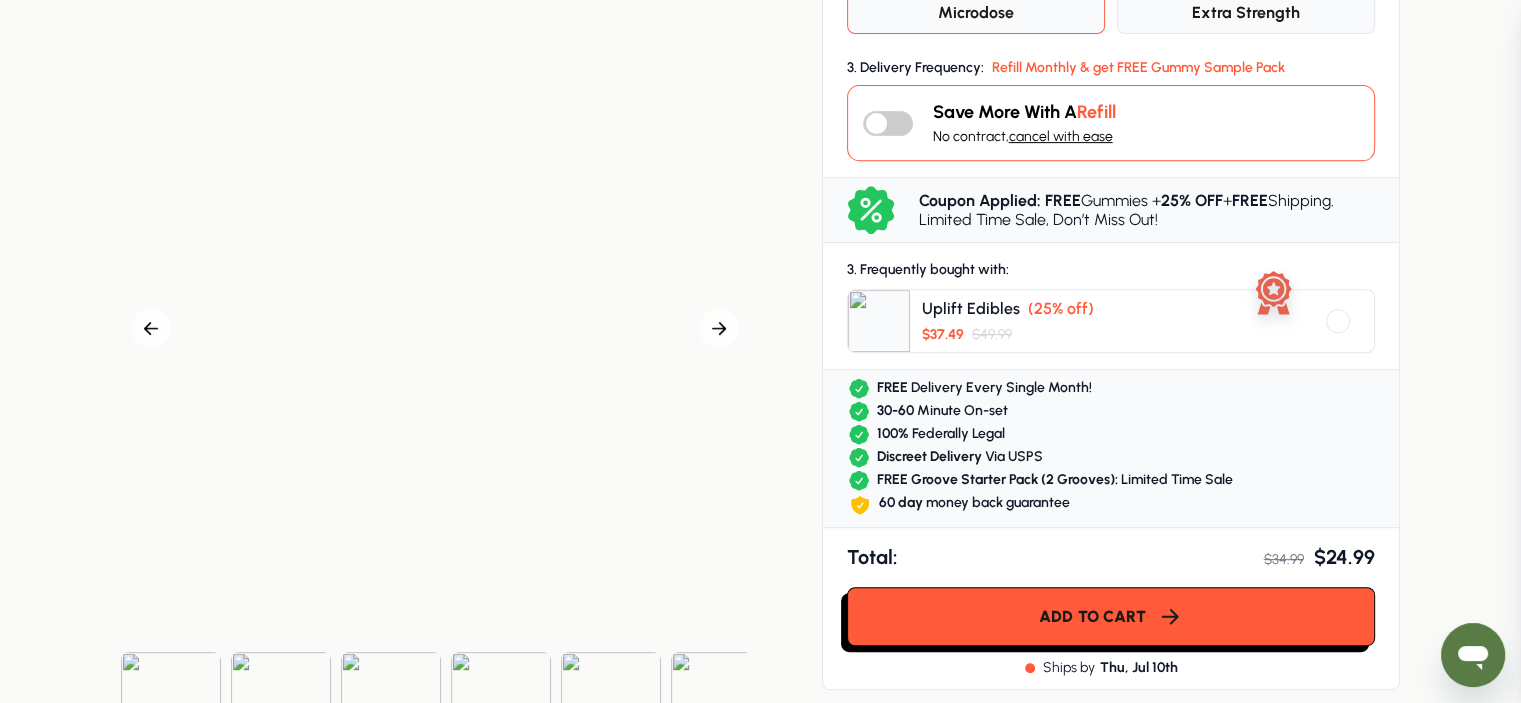 drag, startPoint x: 525, startPoint y: 255, endPoint x: 432, endPoint y: 273, distance: 94.72592 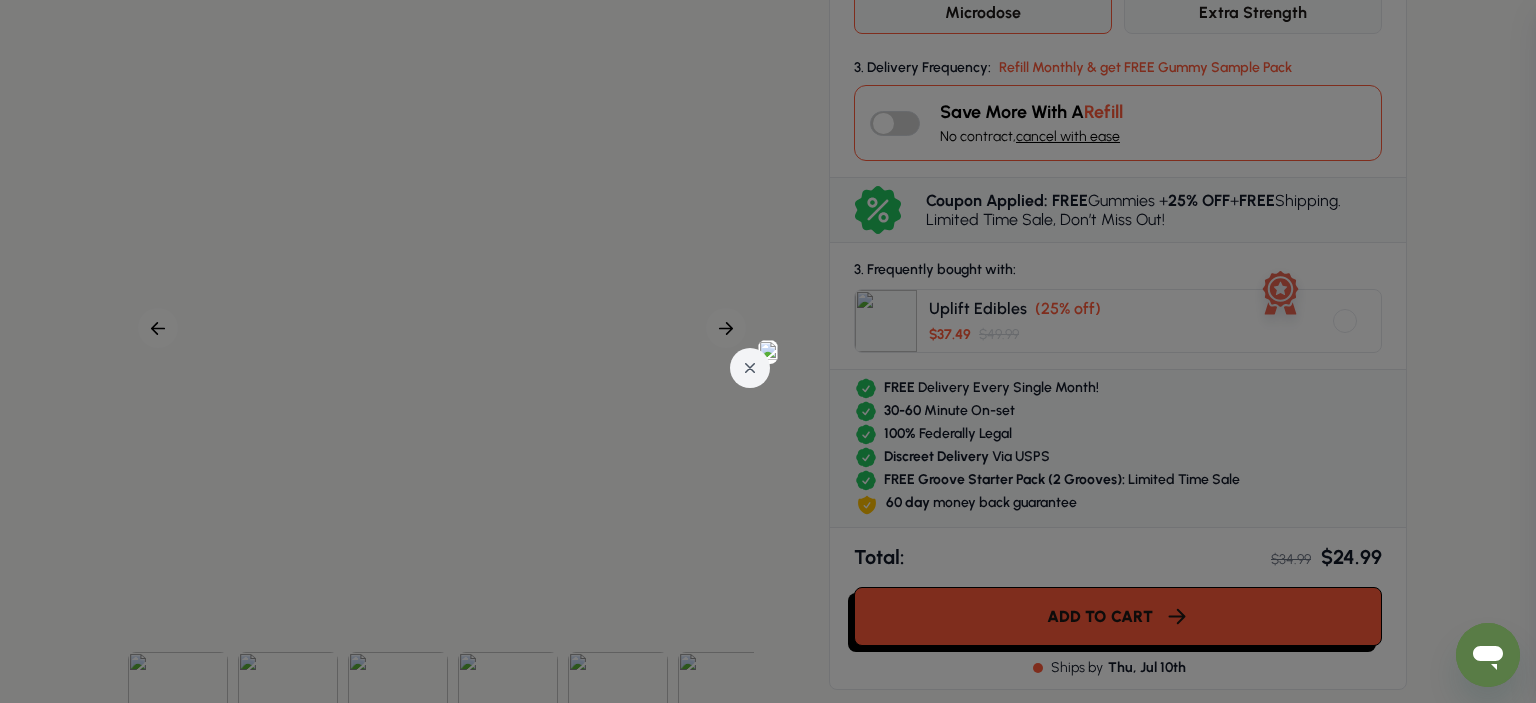 click at bounding box center (768, 351) 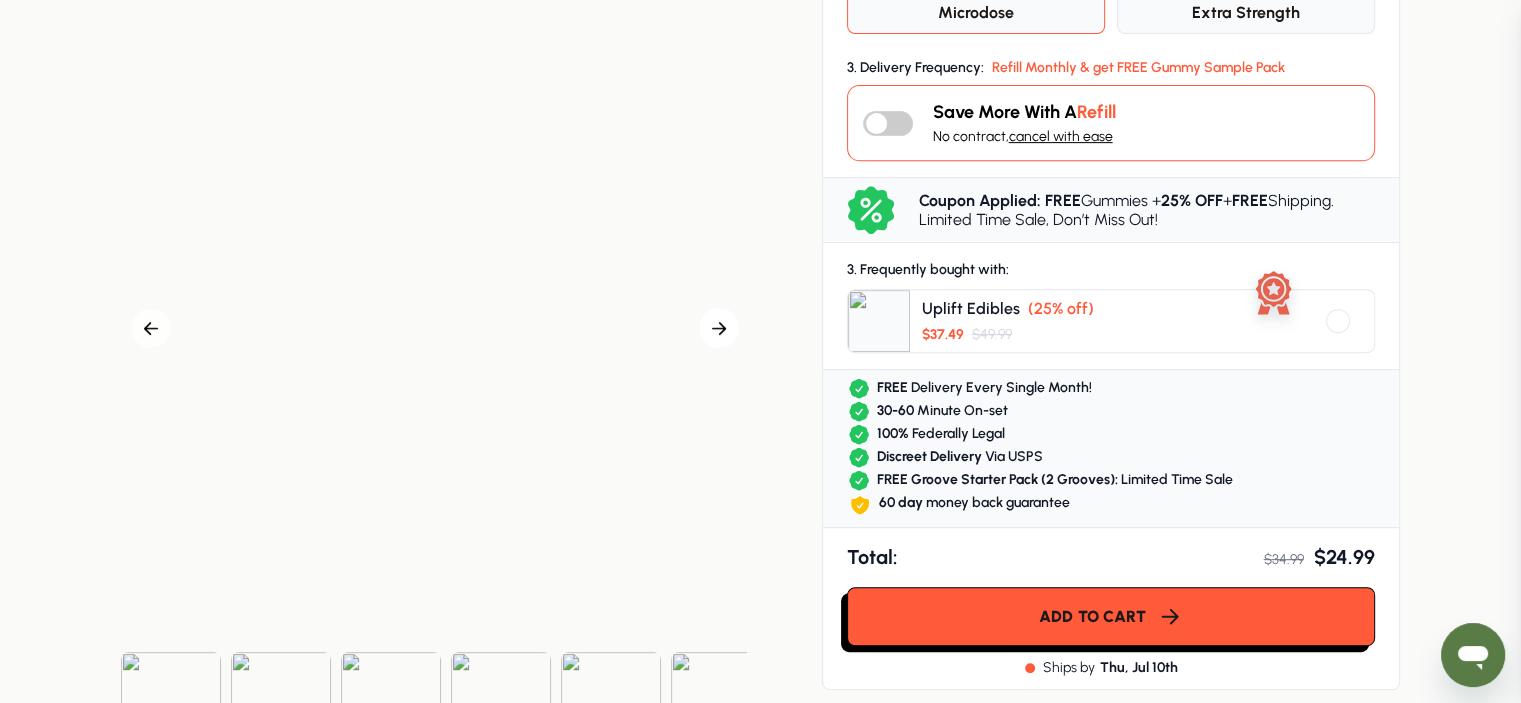 click at bounding box center (719, 328) 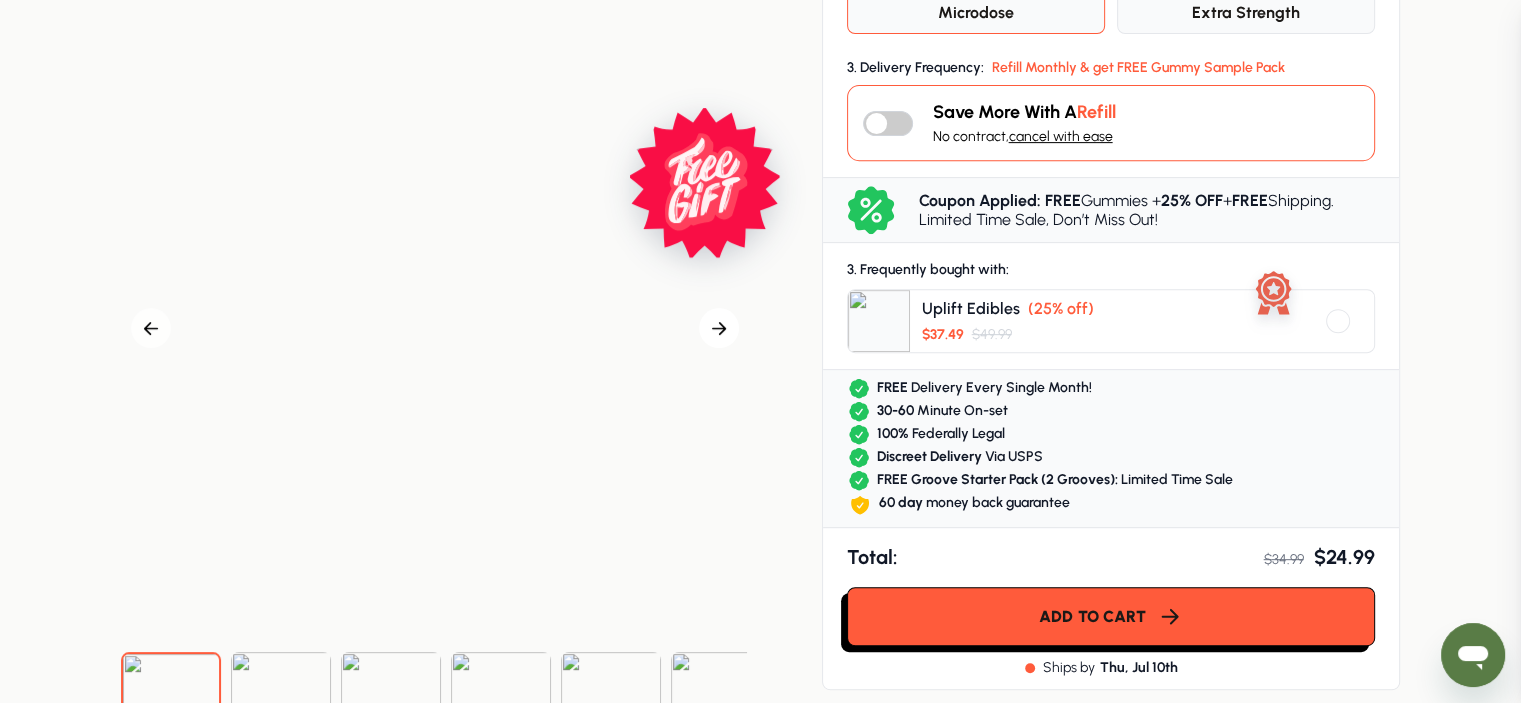 click at bounding box center (719, 328) 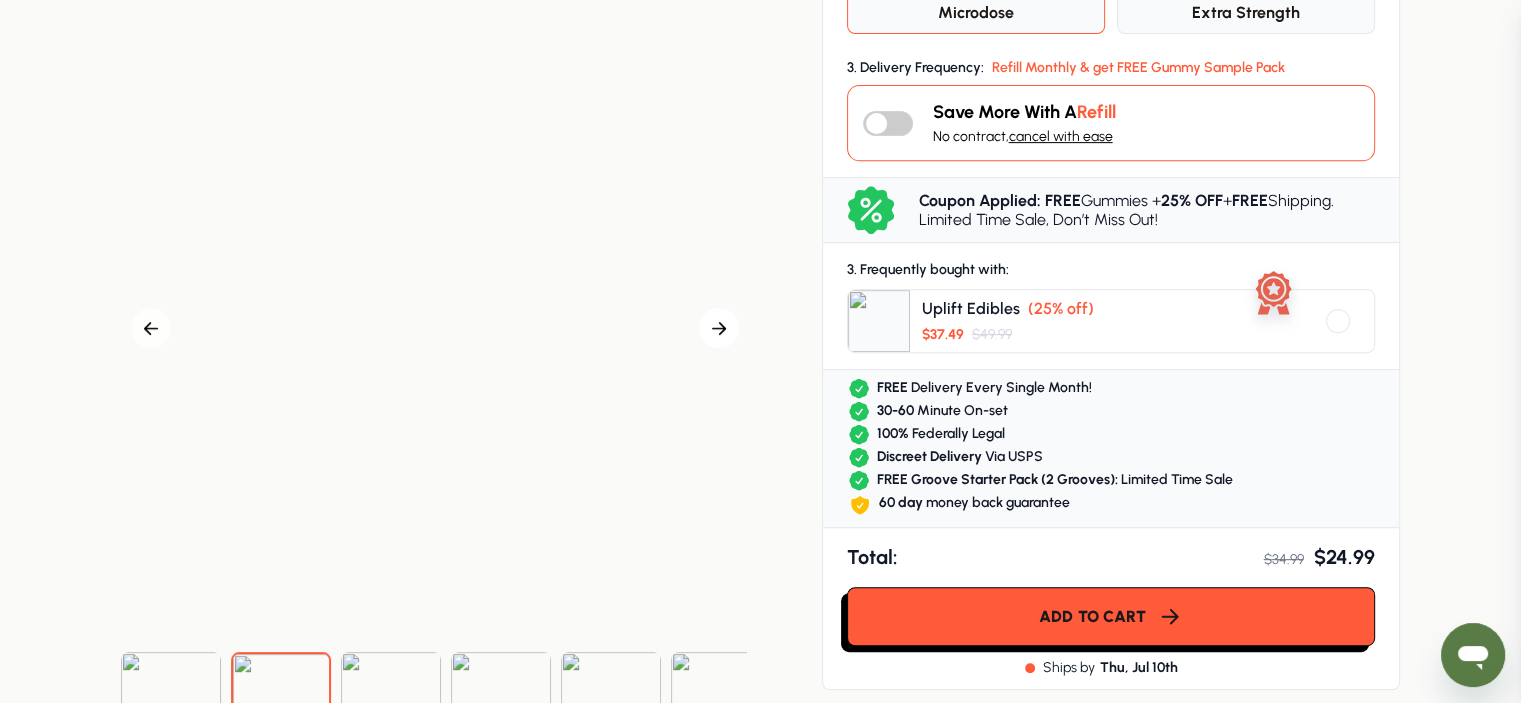 click at bounding box center (719, 328) 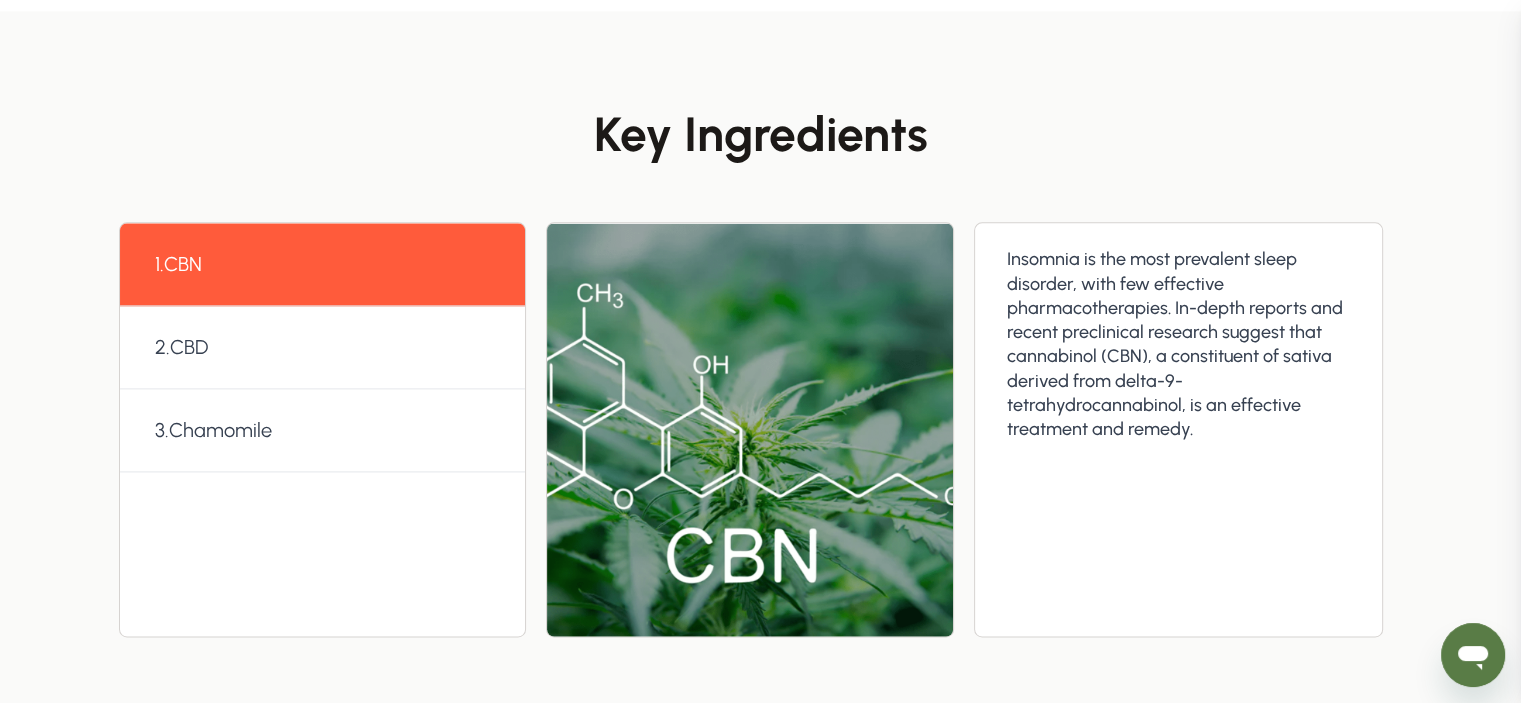 scroll, scrollTop: 2700, scrollLeft: 0, axis: vertical 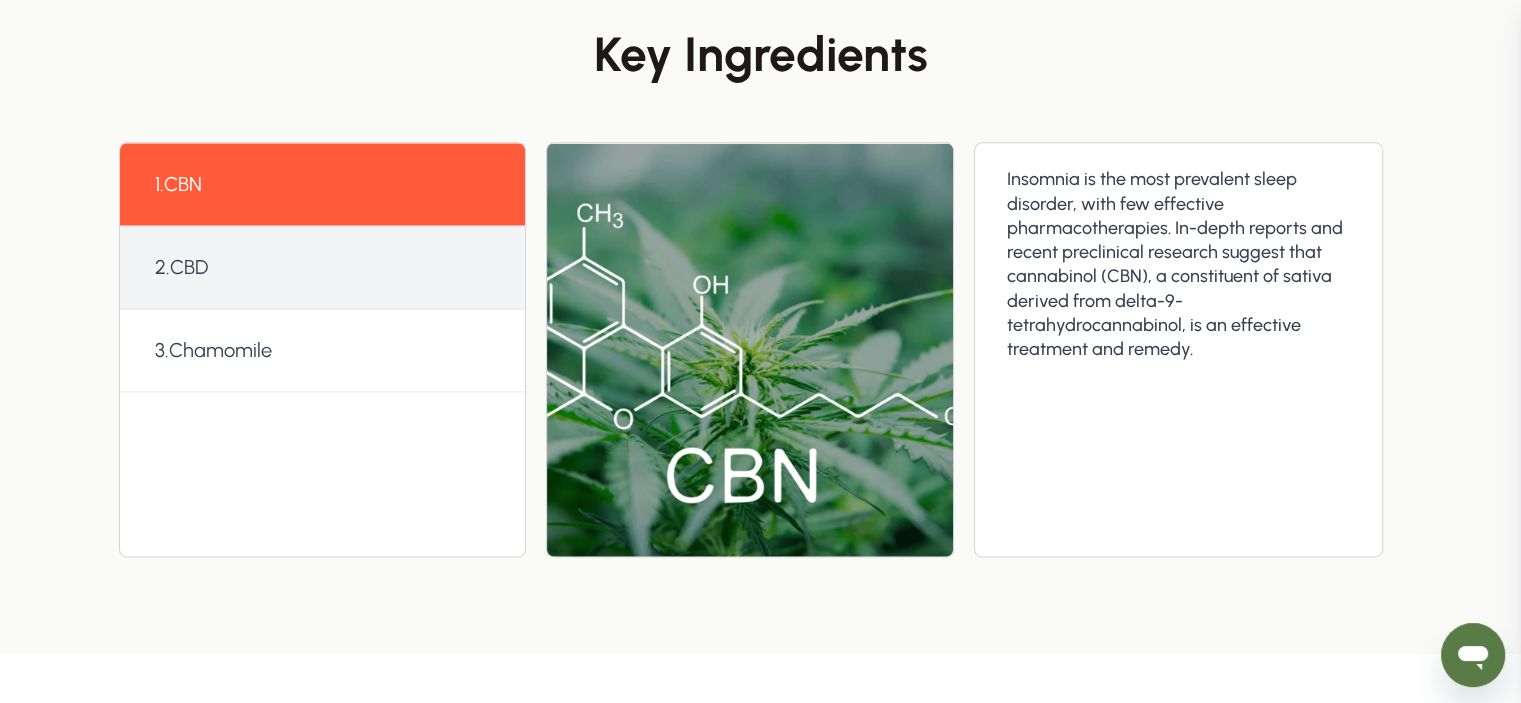 click on "2 .  CBD" at bounding box center [322, 267] 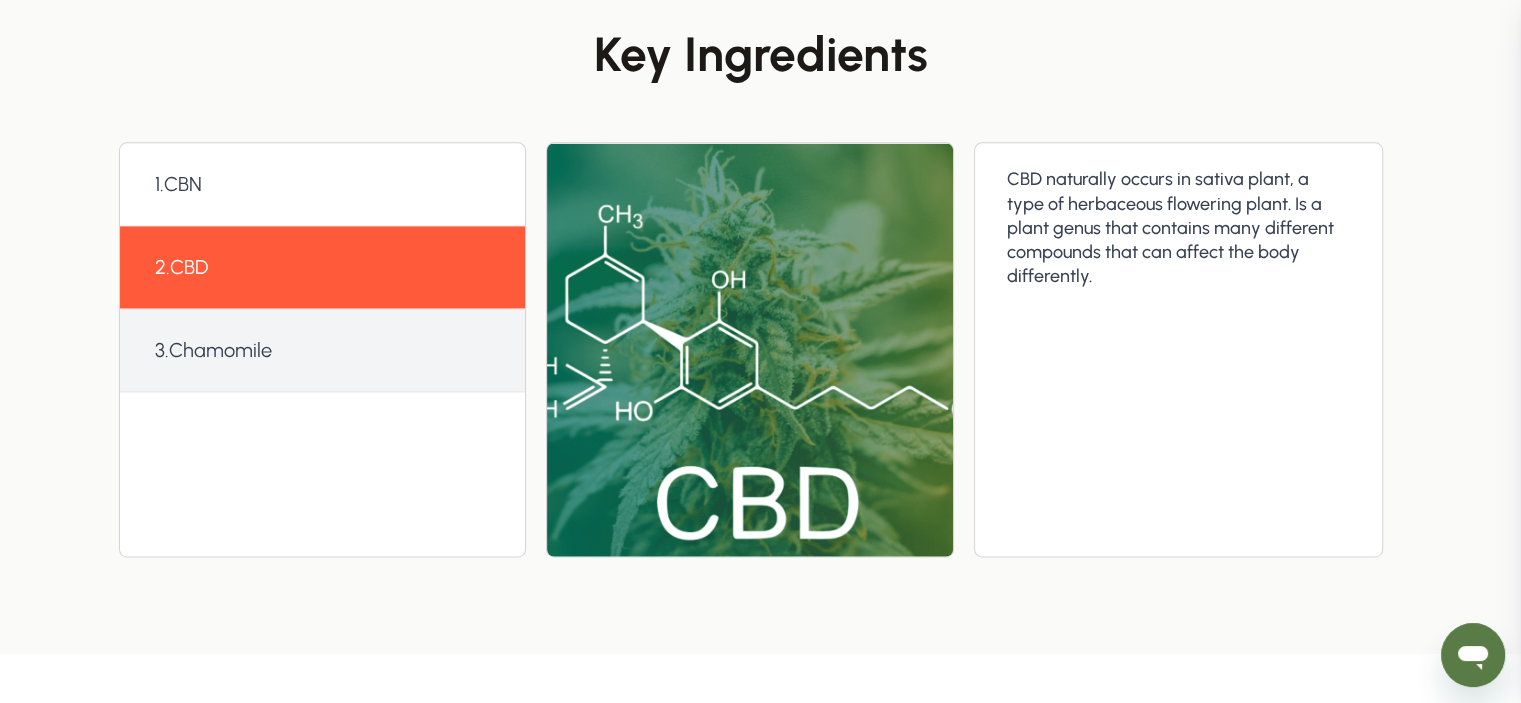 click on "3 .  Chamomile" at bounding box center [322, 350] 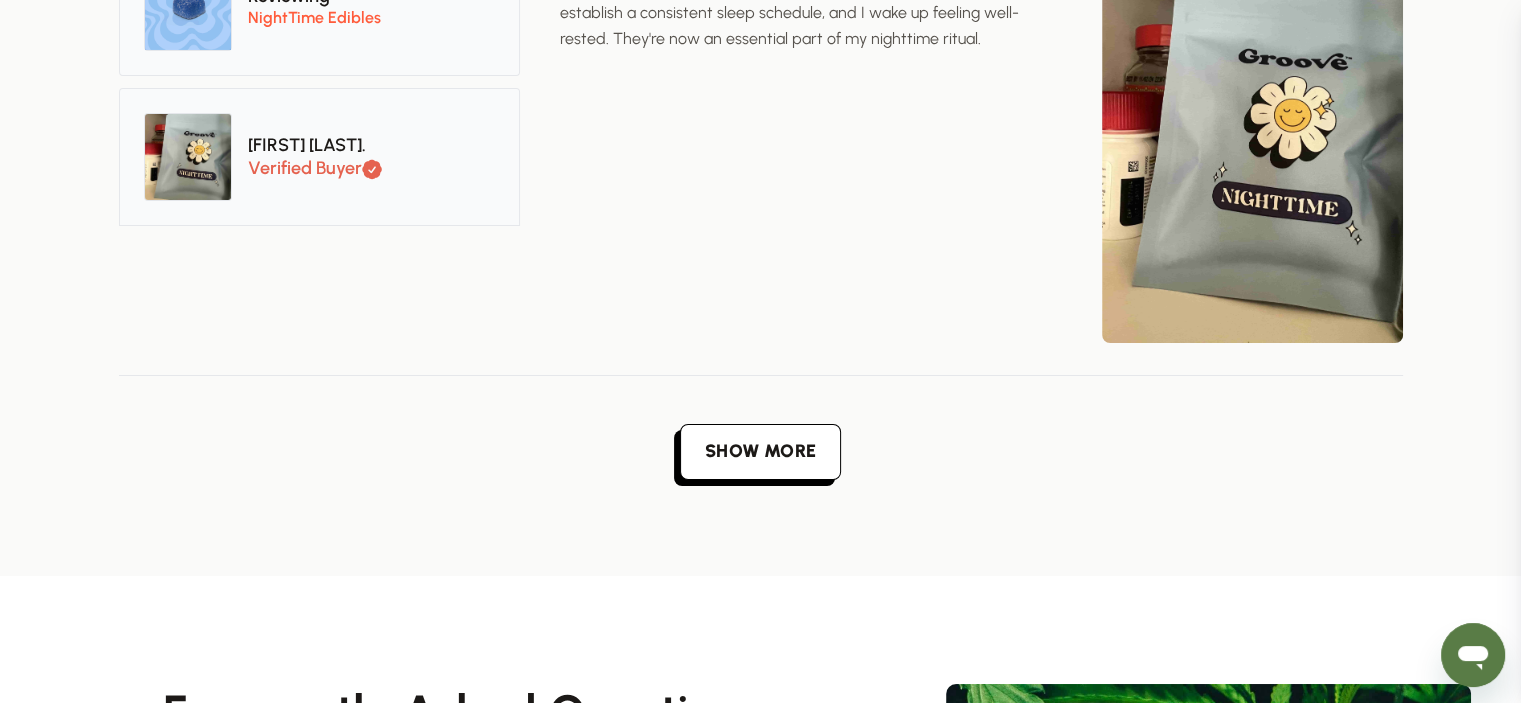 scroll, scrollTop: 7100, scrollLeft: 0, axis: vertical 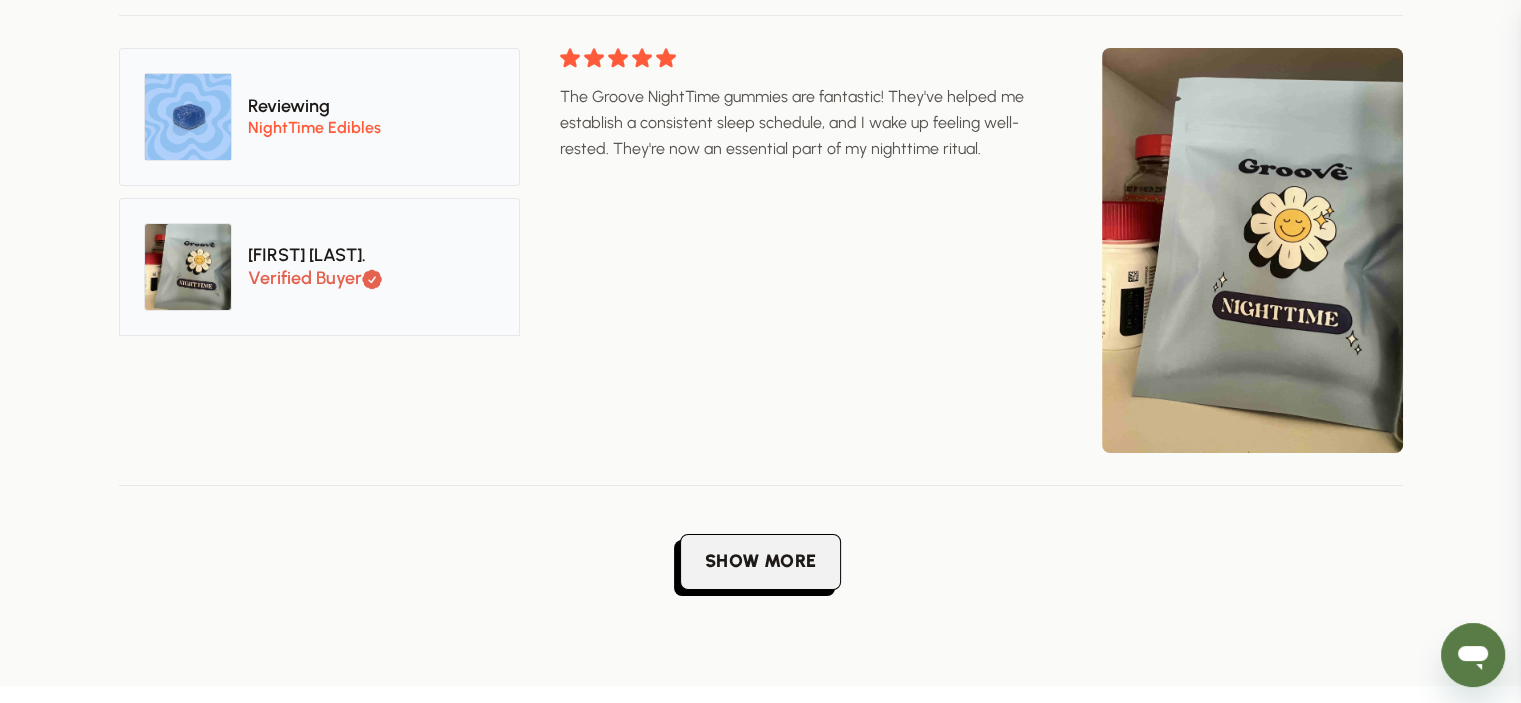 click on "Show More" at bounding box center (760, 562) 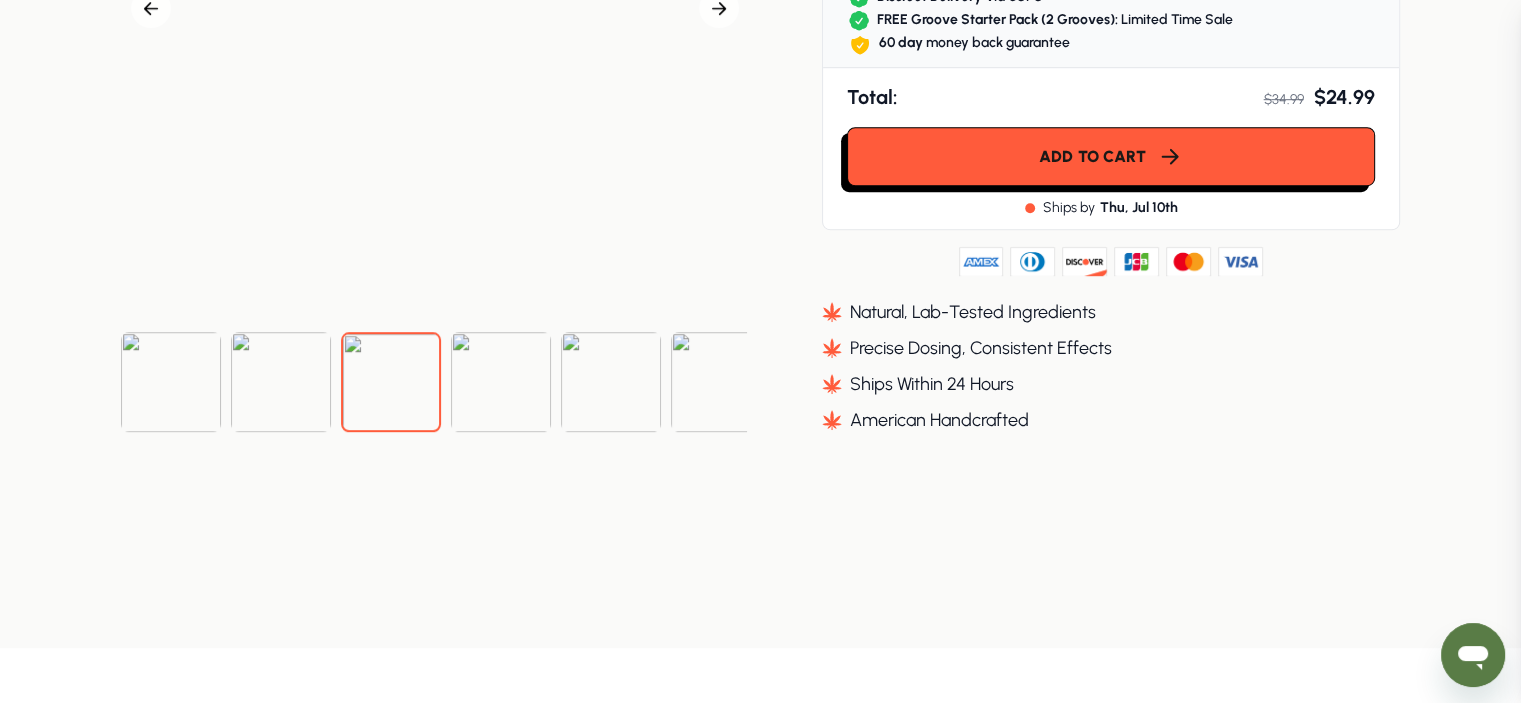 scroll, scrollTop: 0, scrollLeft: 0, axis: both 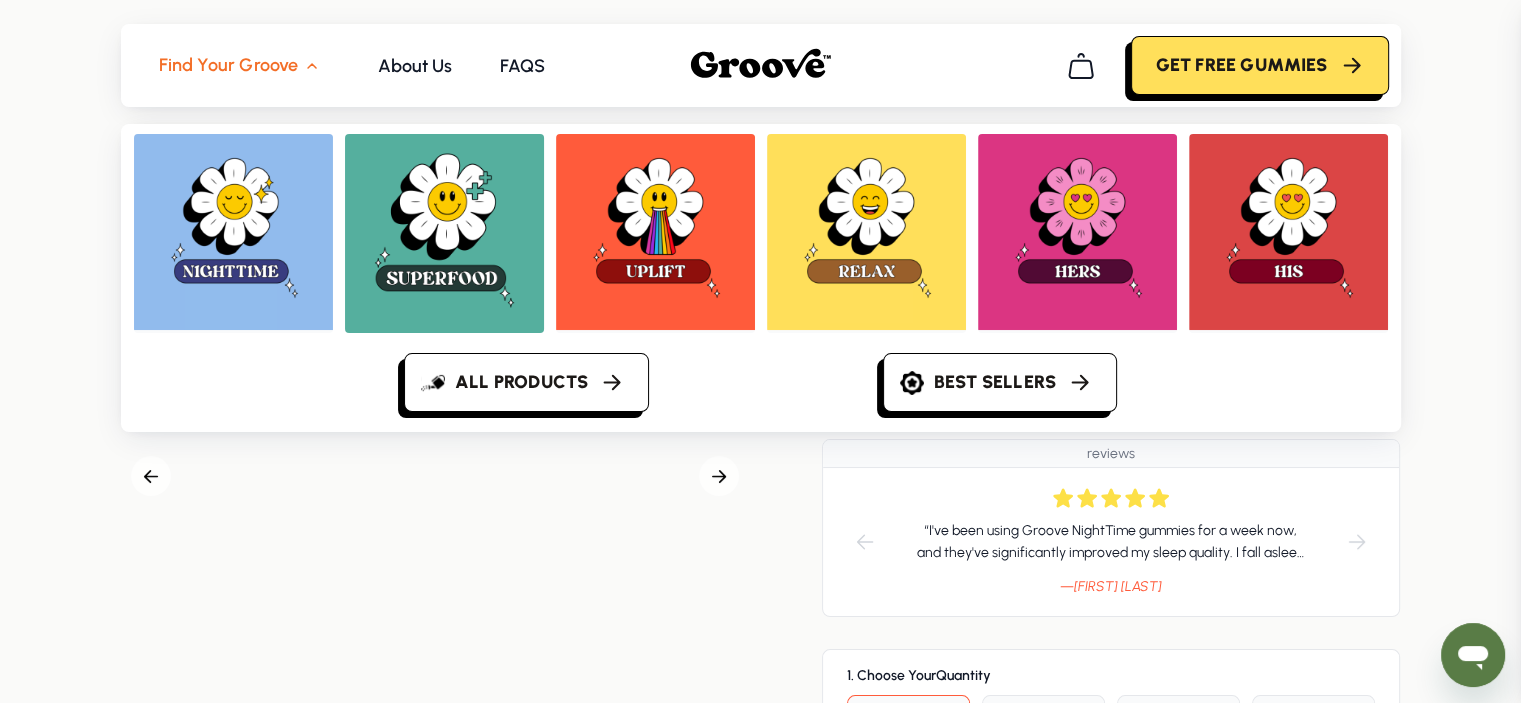 click at bounding box center [233, 230] 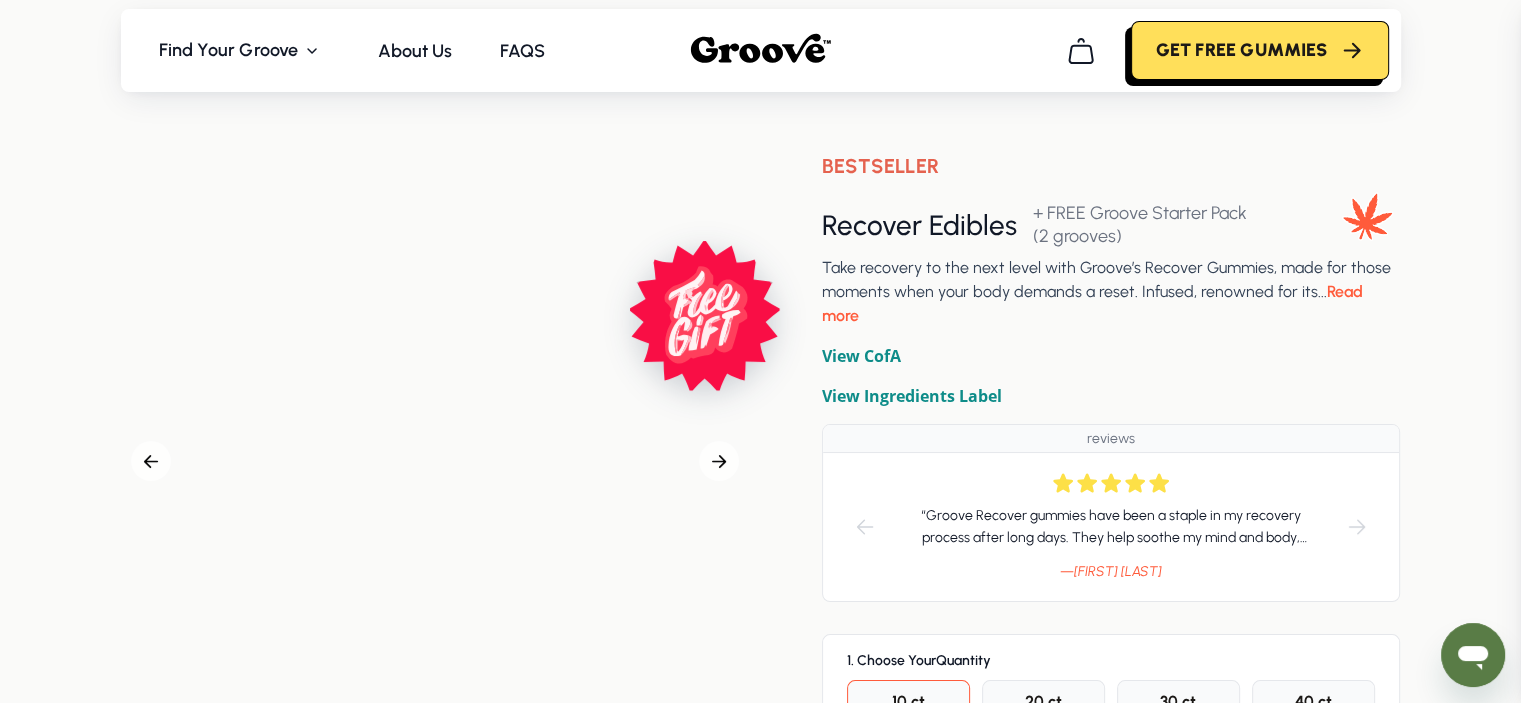 scroll, scrollTop: 0, scrollLeft: 0, axis: both 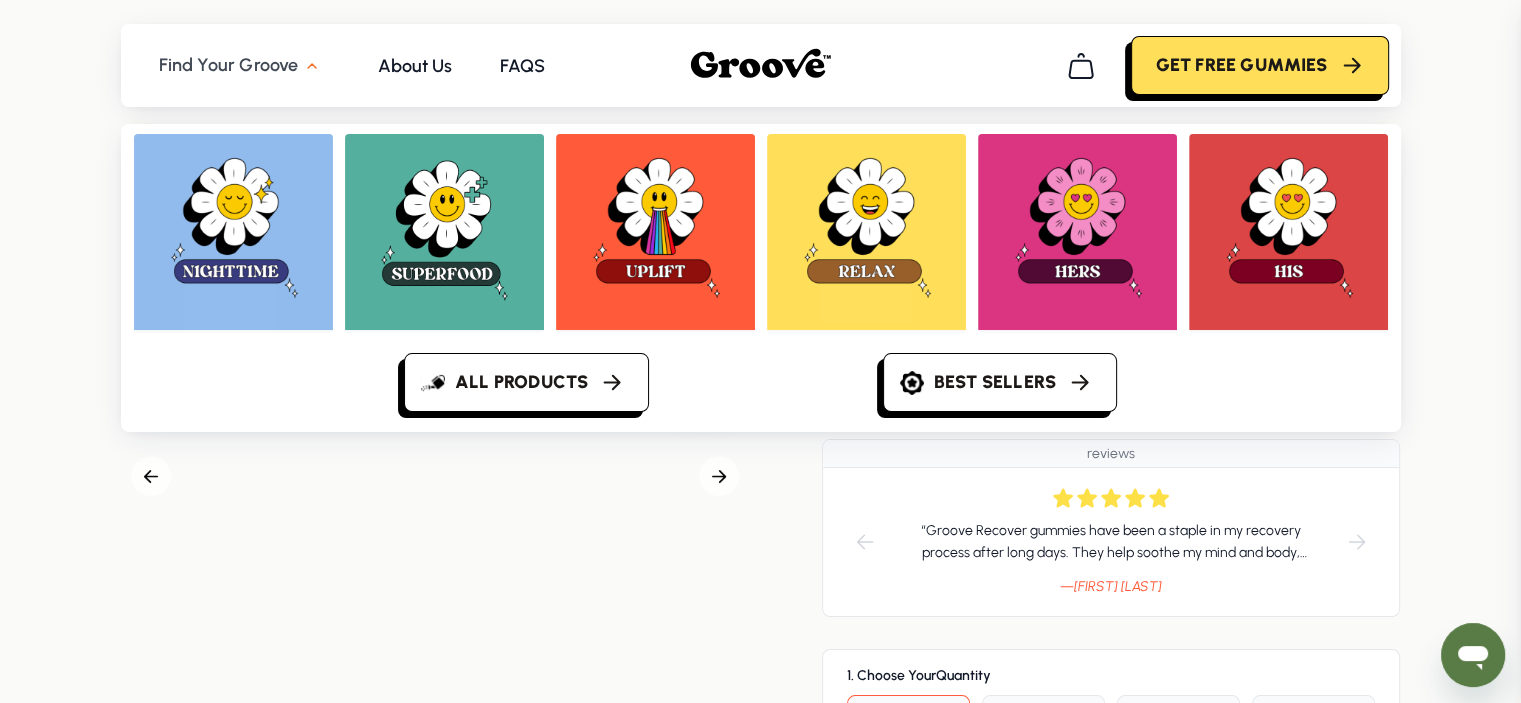 click on "Find Your Groove" at bounding box center [229, 65] 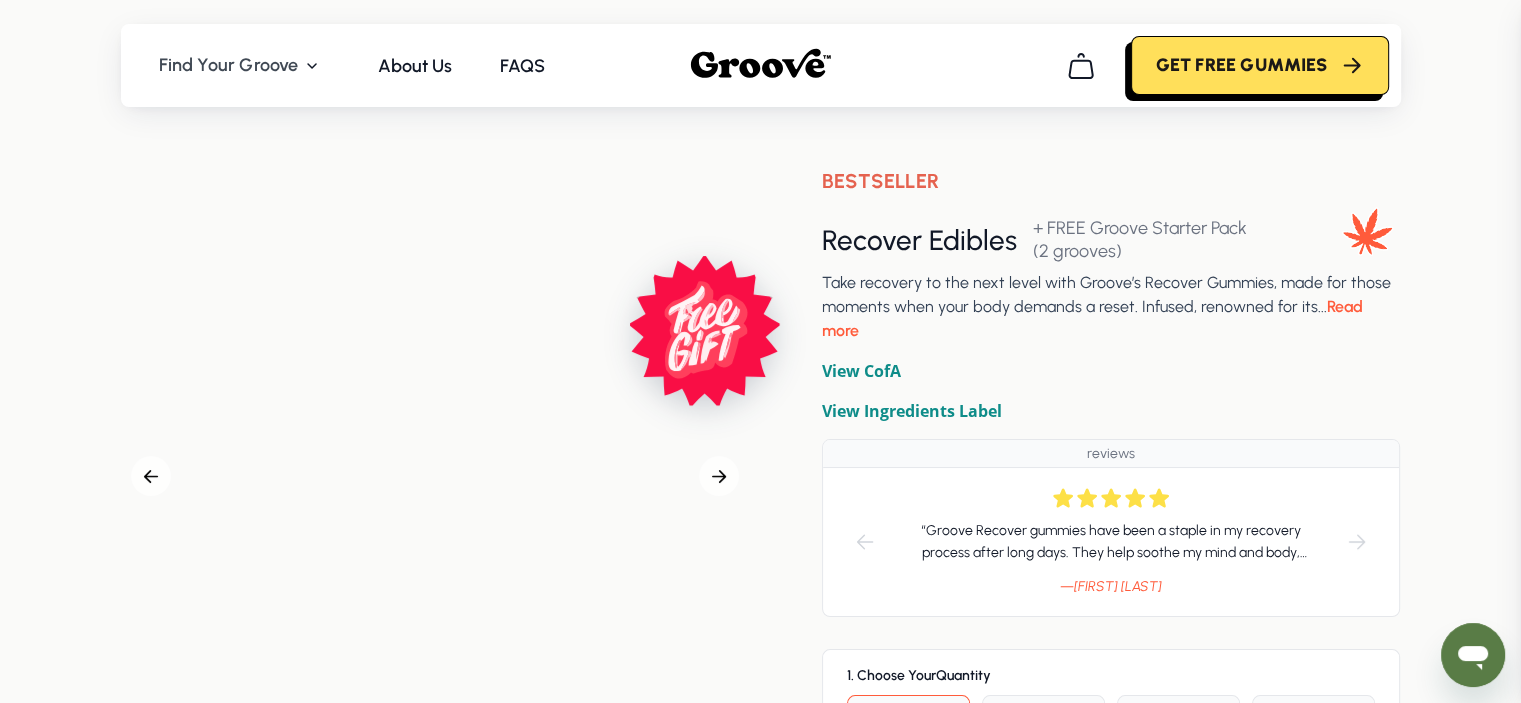 click at bounding box center [312, 66] 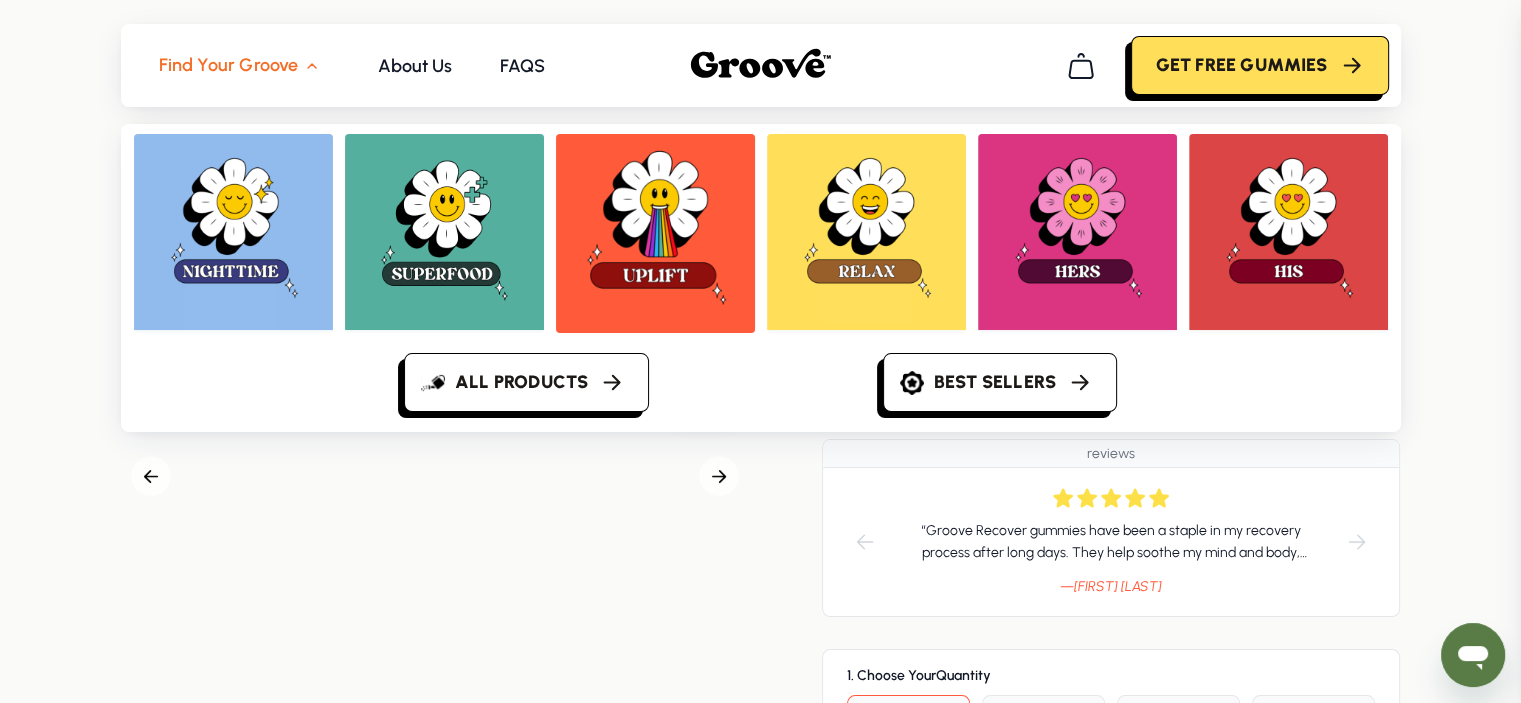click at bounding box center (233, 230) 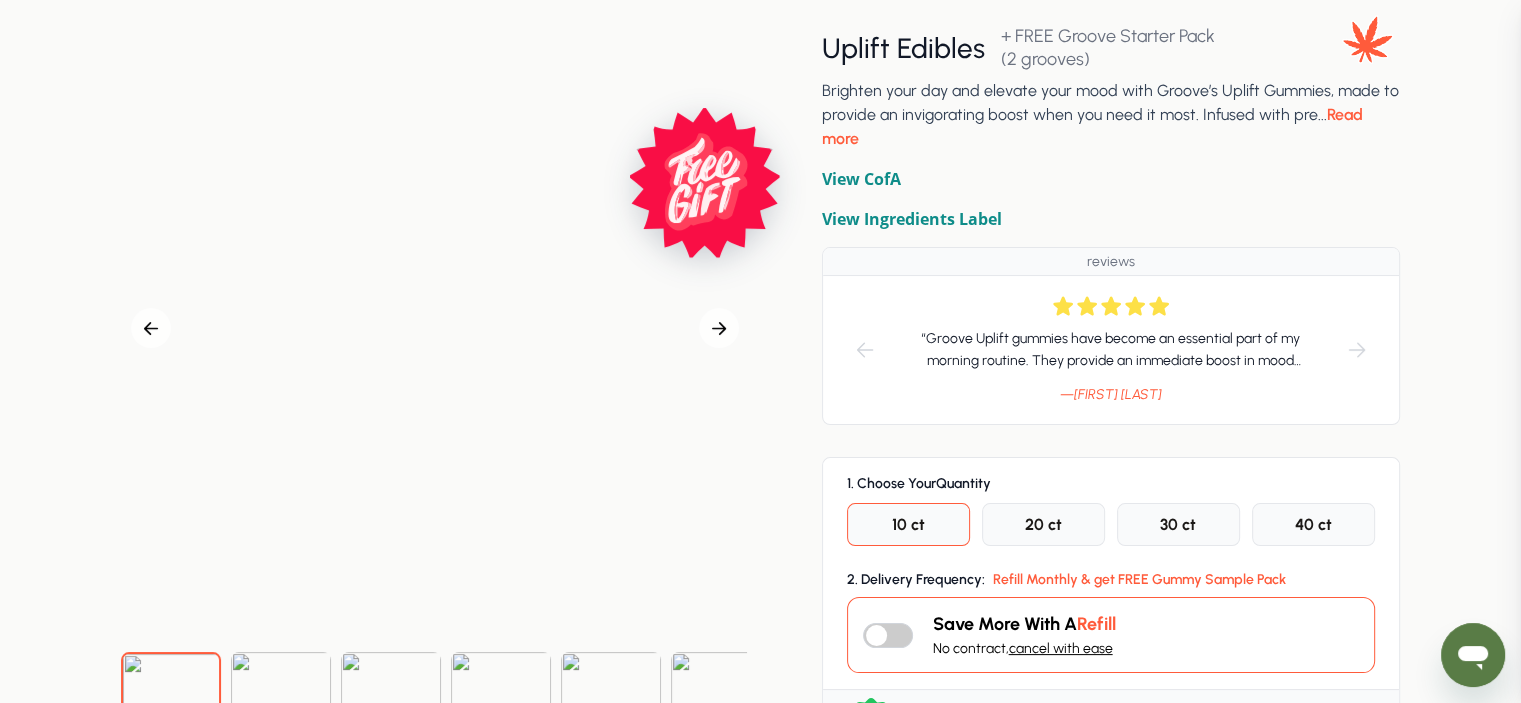 scroll, scrollTop: 200, scrollLeft: 0, axis: vertical 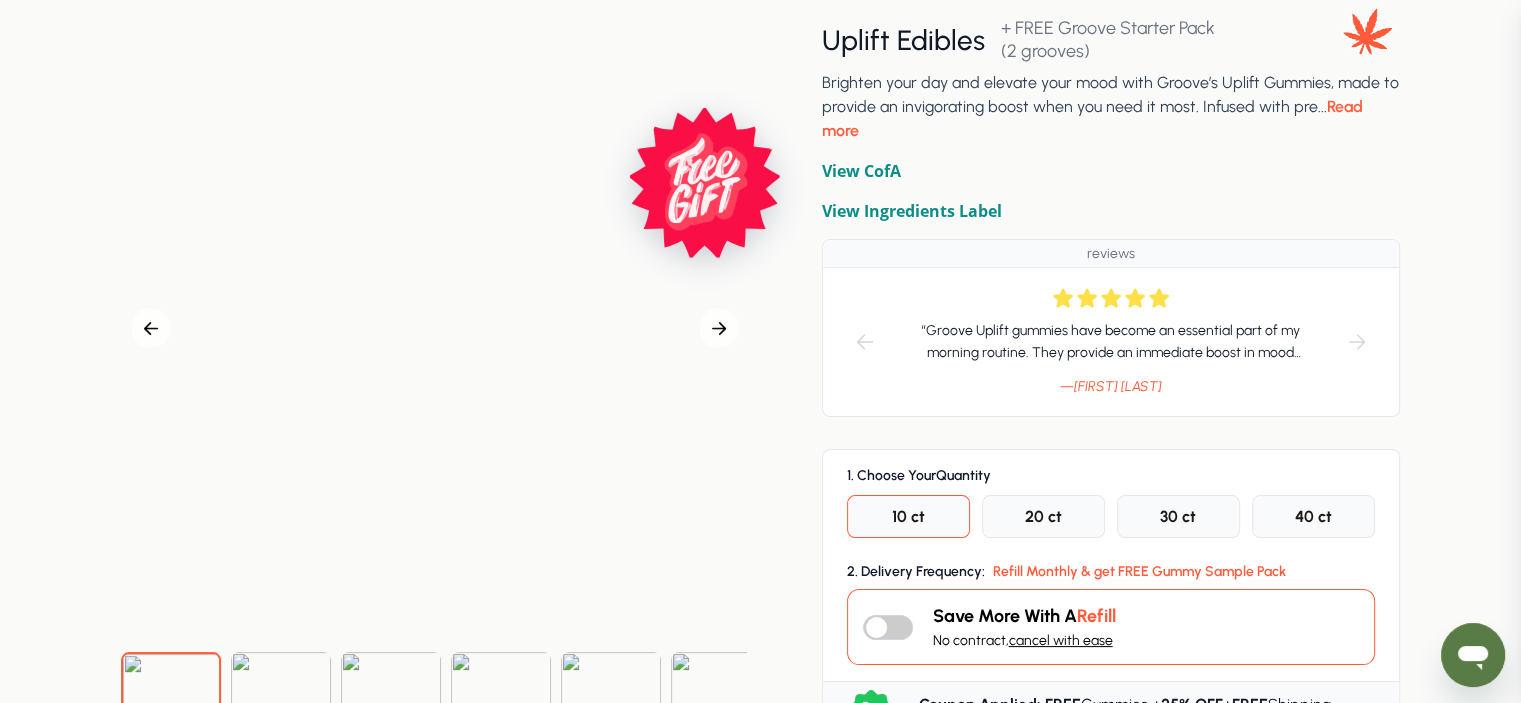 click at bounding box center (435, 328) 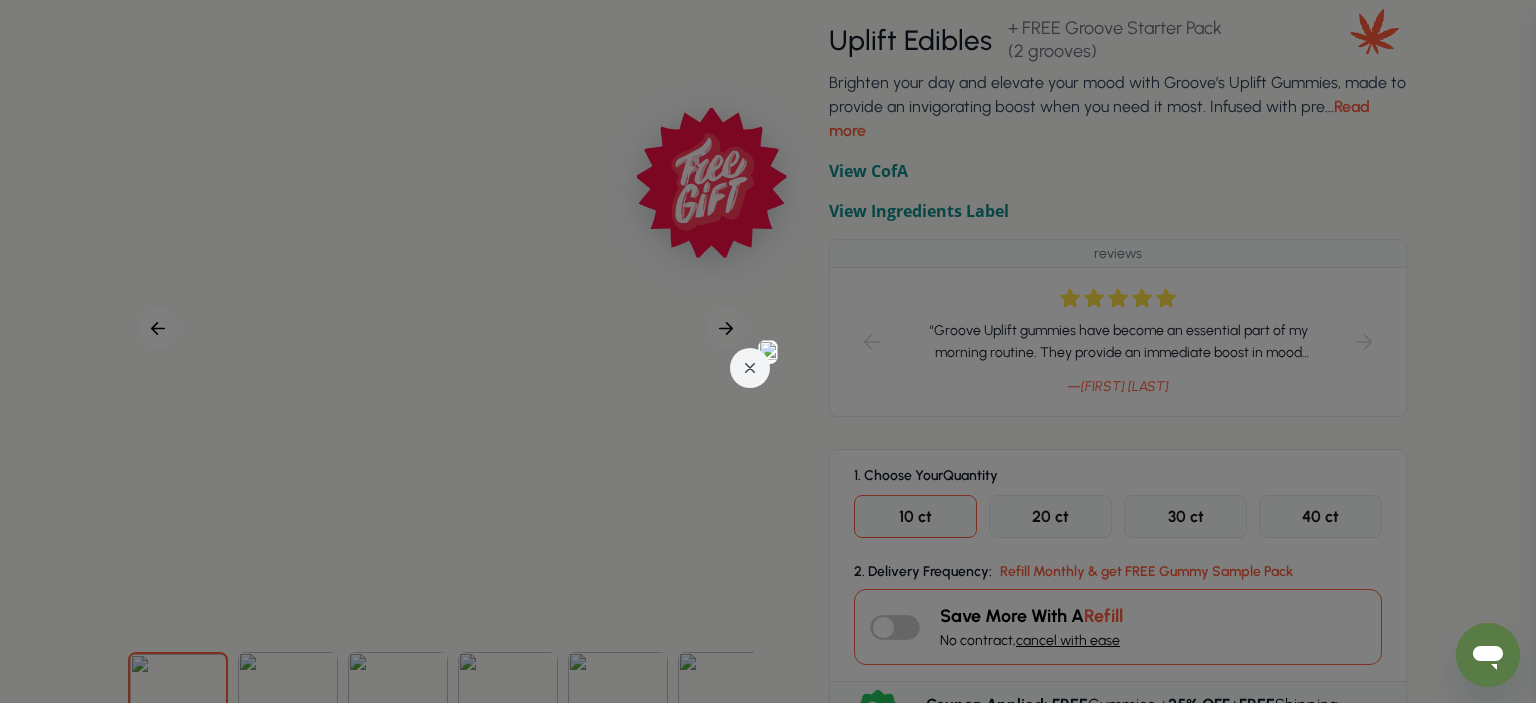 click at bounding box center [750, 368] 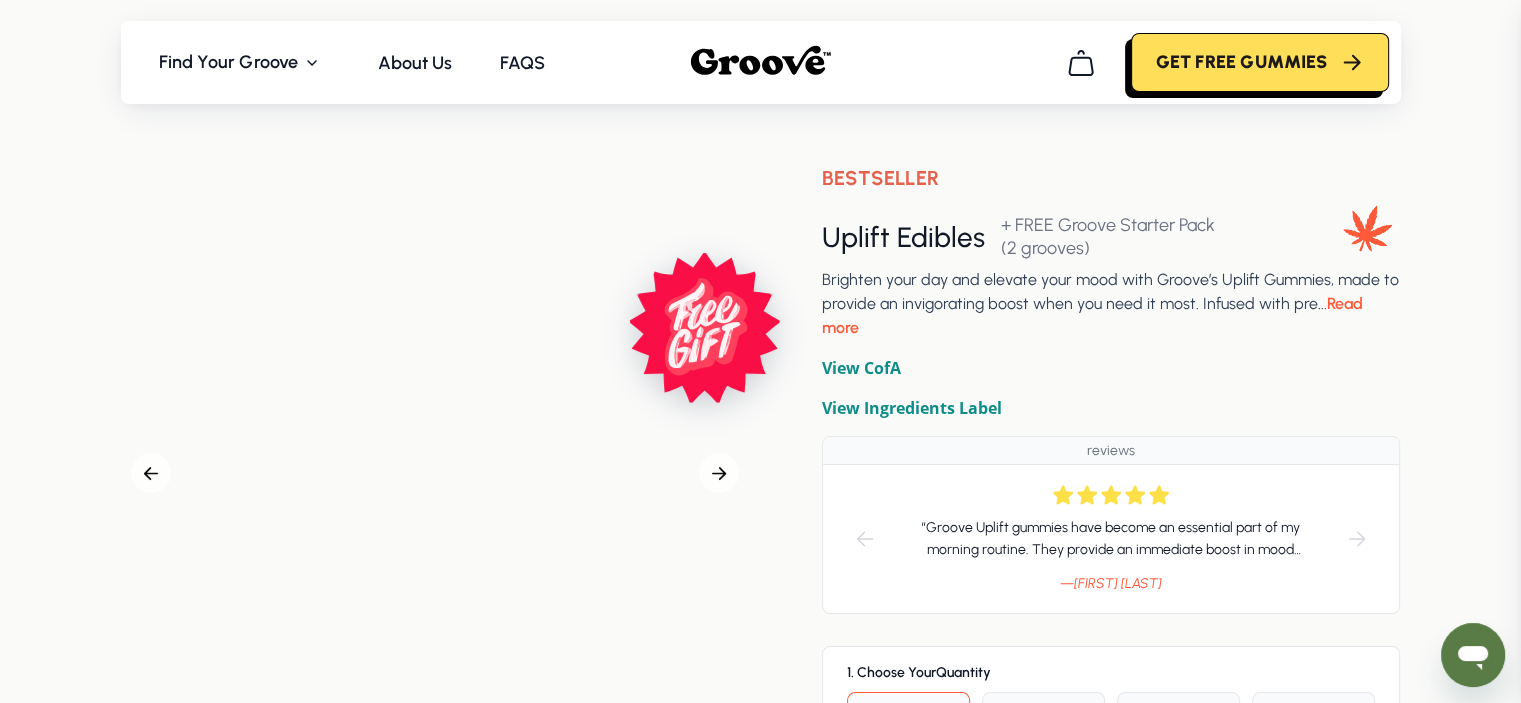 scroll, scrollTop: 0, scrollLeft: 0, axis: both 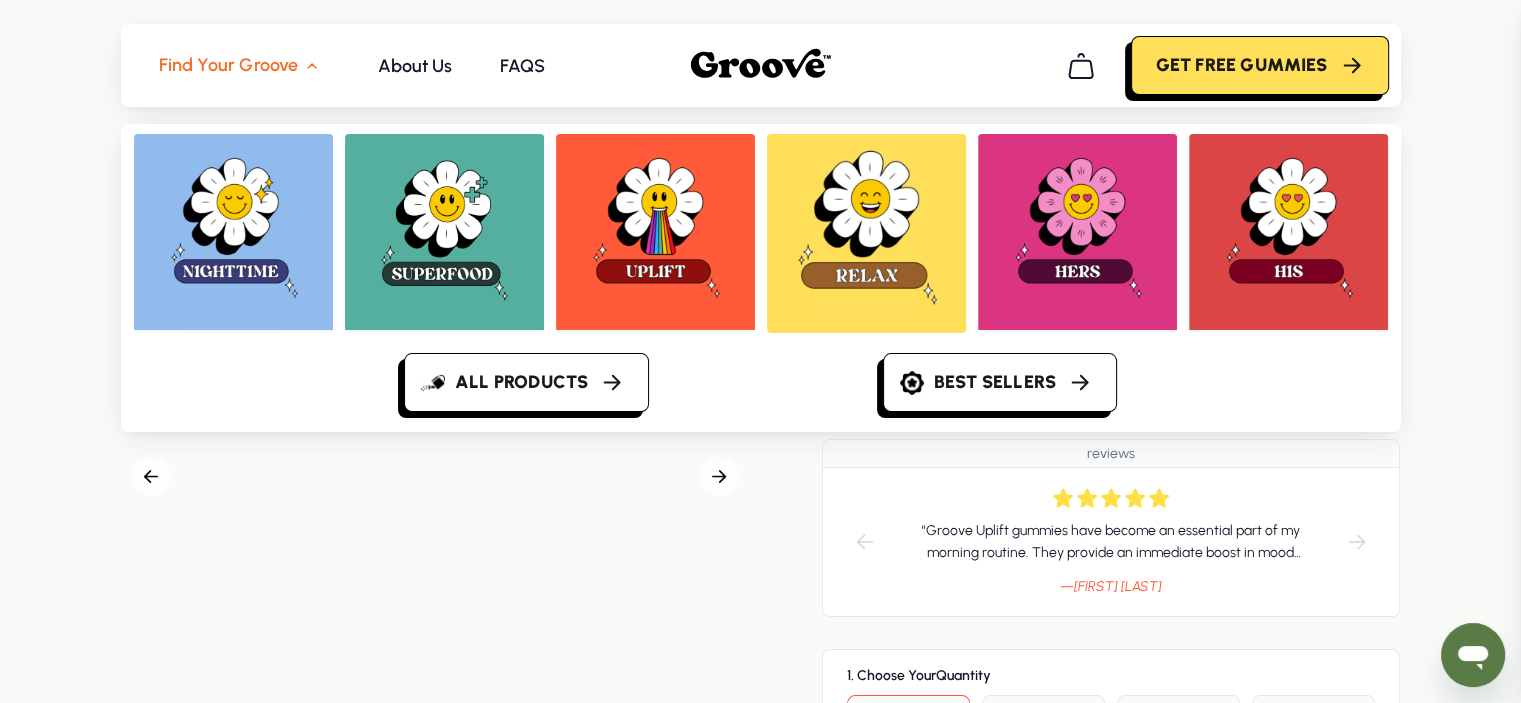 click at bounding box center [233, 230] 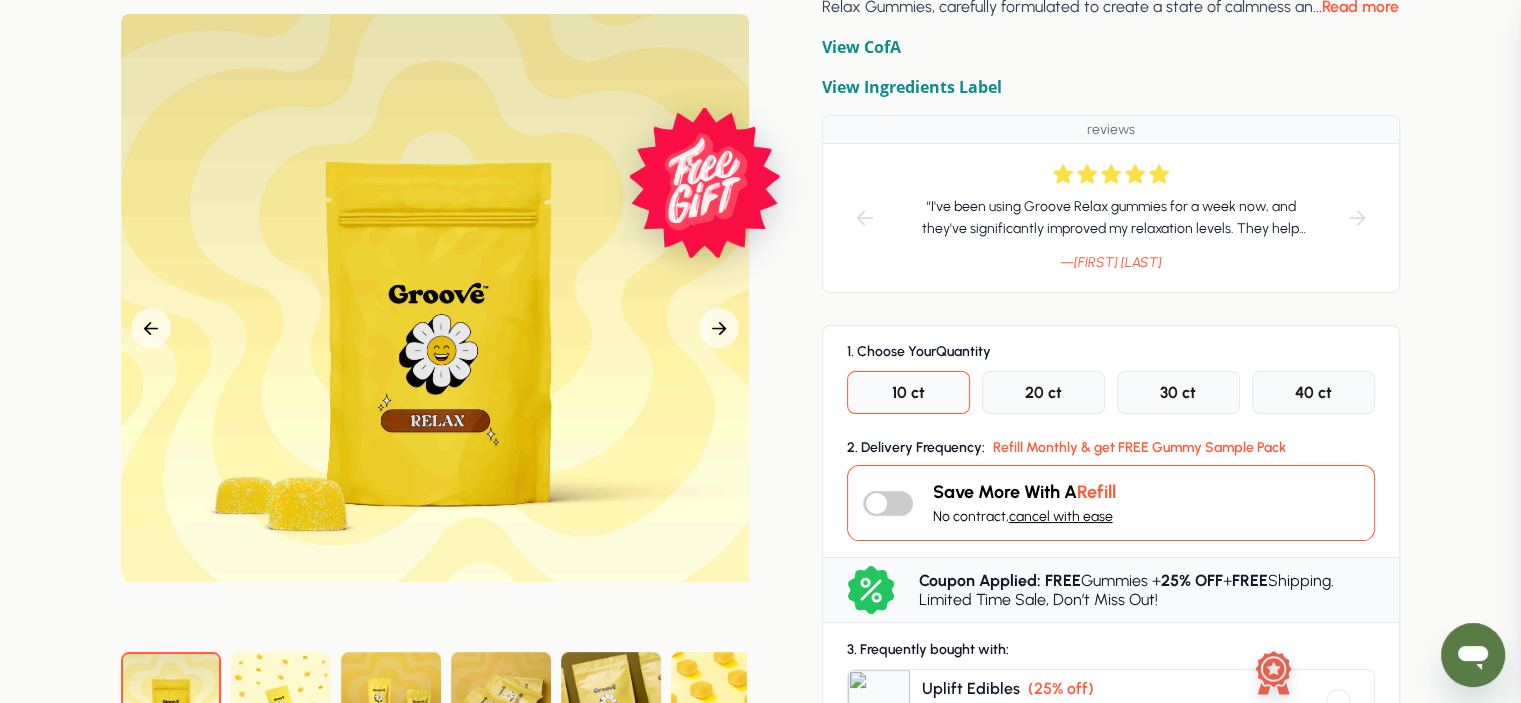 scroll, scrollTop: 0, scrollLeft: 0, axis: both 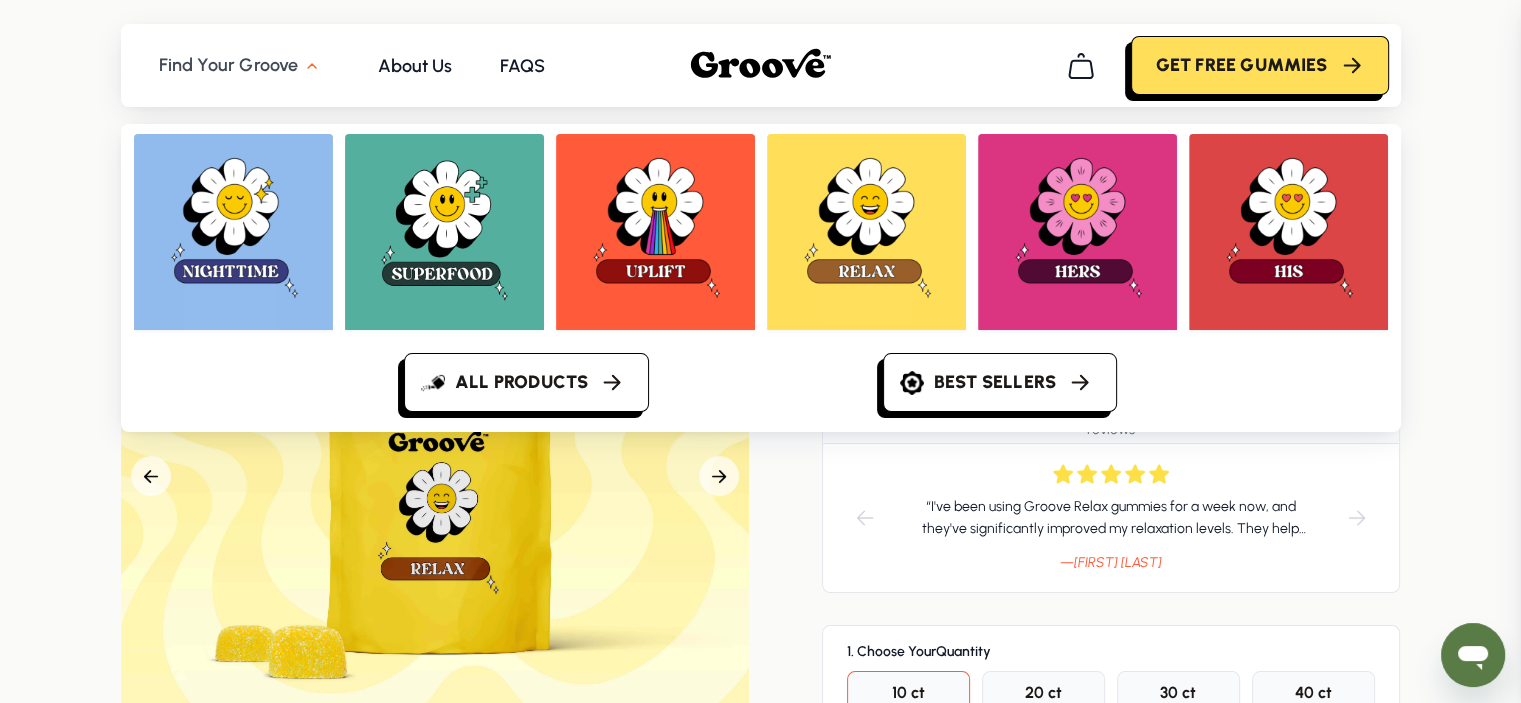 click on "Find Your Groove" at bounding box center (242, 66) 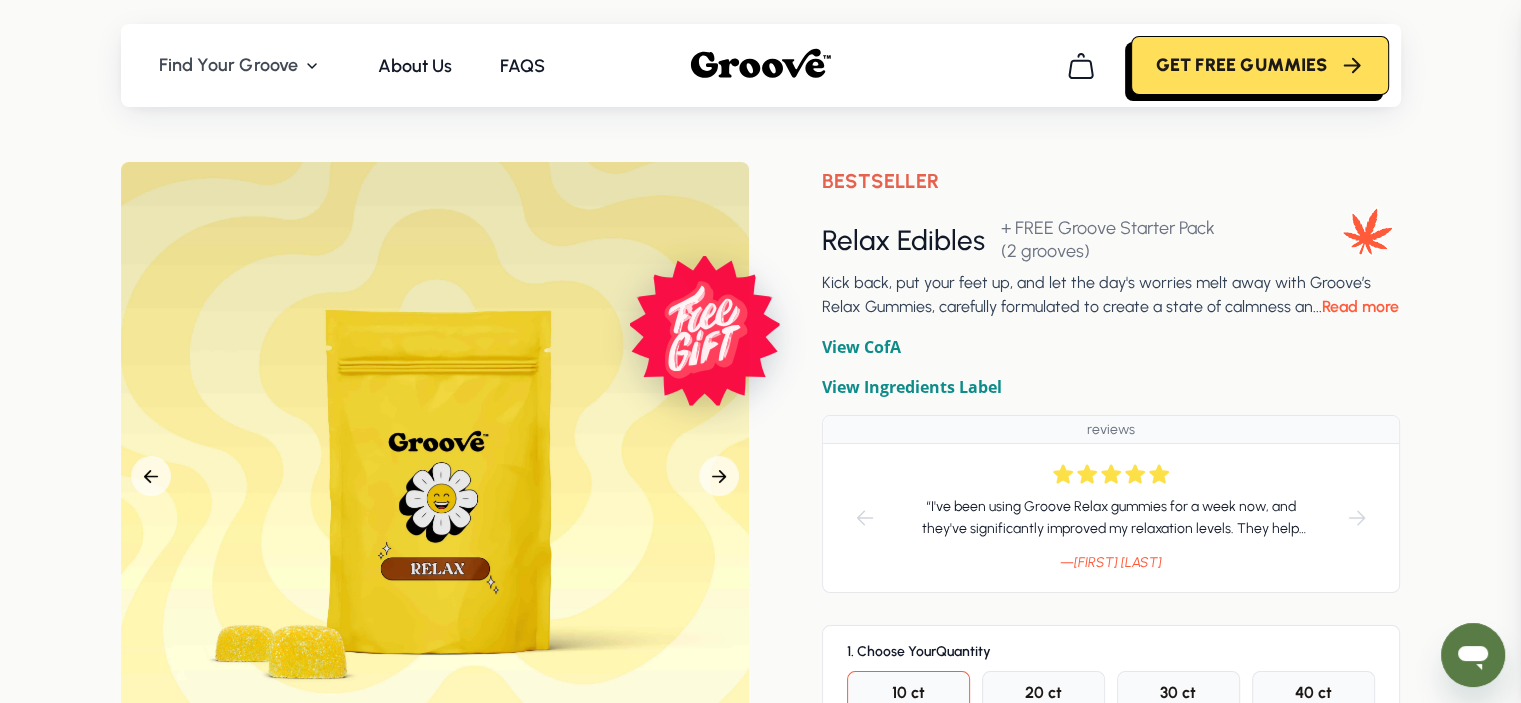 click on "Find Your Groove" at bounding box center (229, 65) 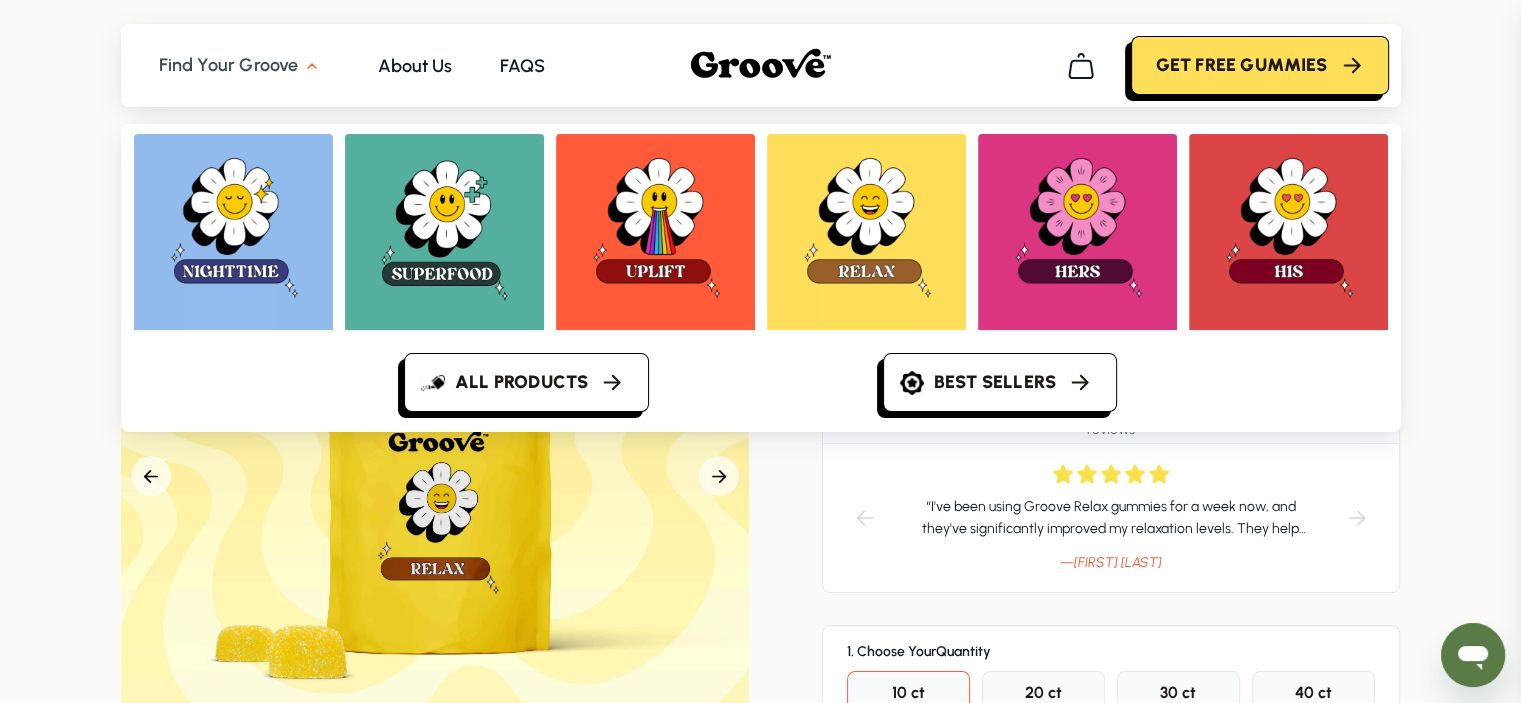 click on "Find Your Groove" at bounding box center [242, 66] 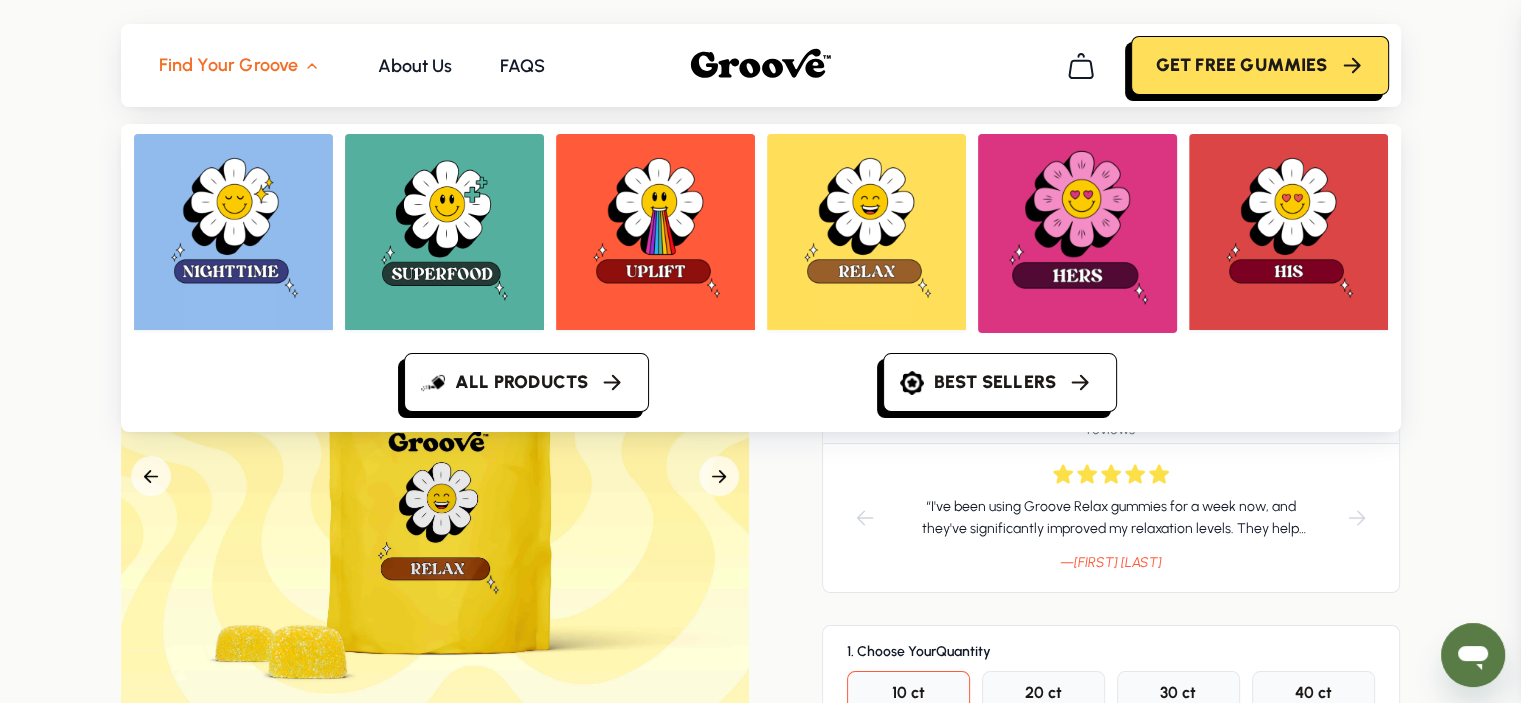 click at bounding box center (233, 230) 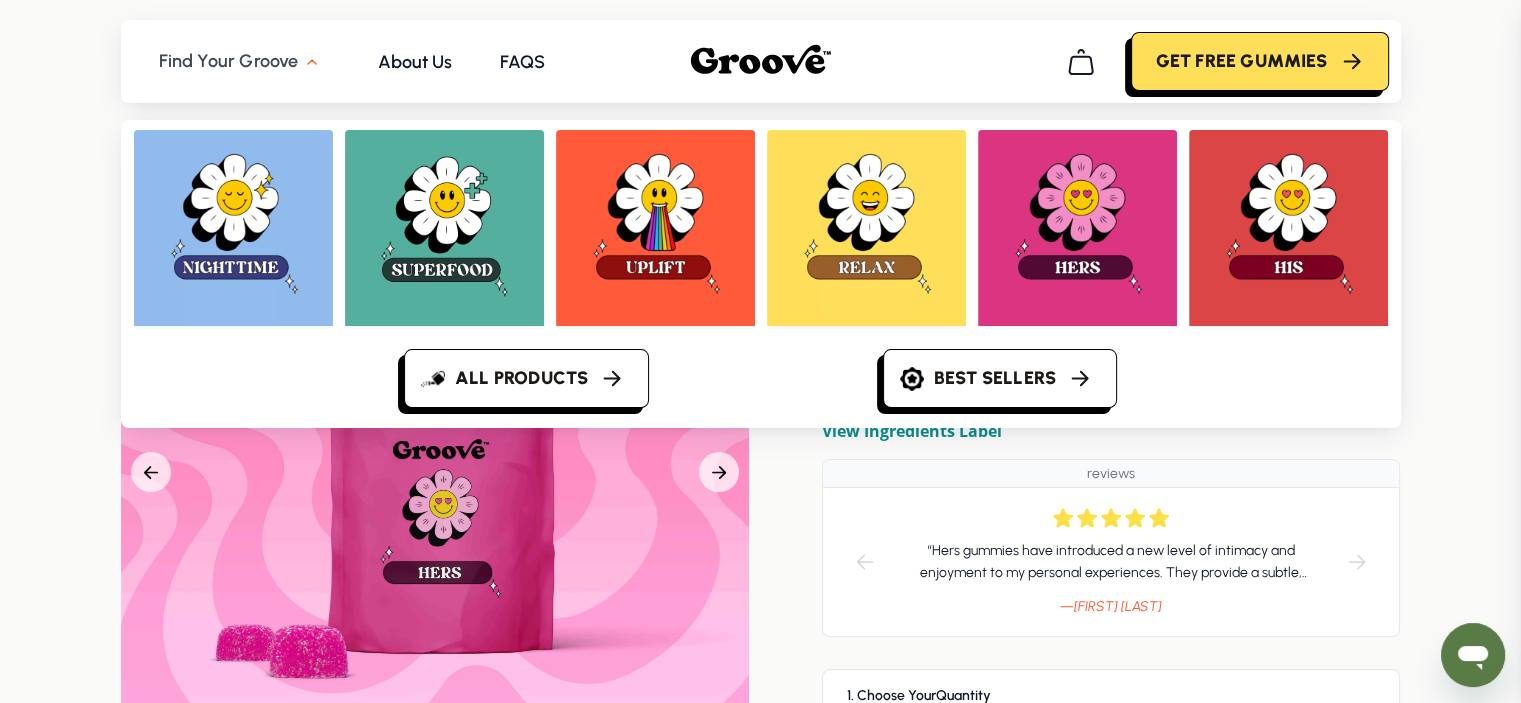 scroll, scrollTop: 0, scrollLeft: 0, axis: both 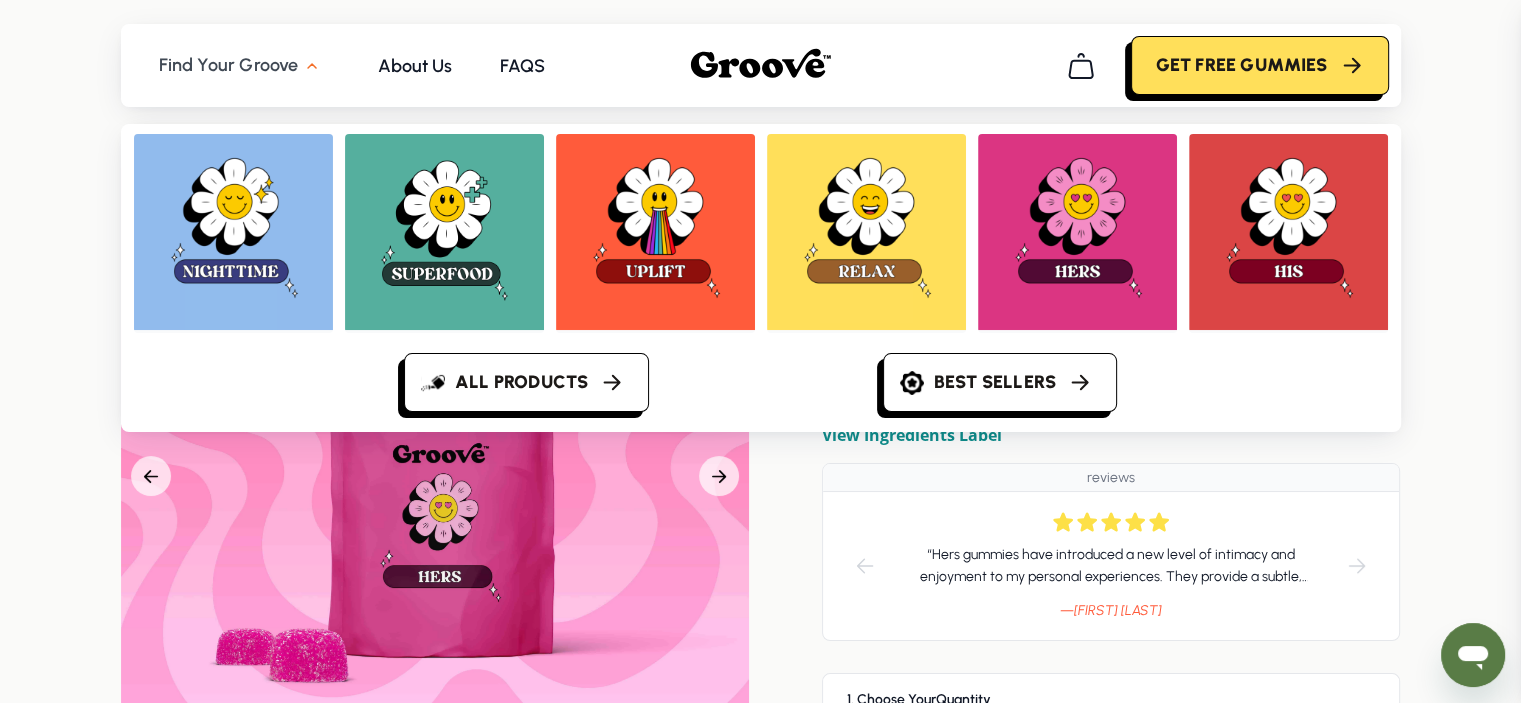 click on "Find Your Groove" at bounding box center (229, 65) 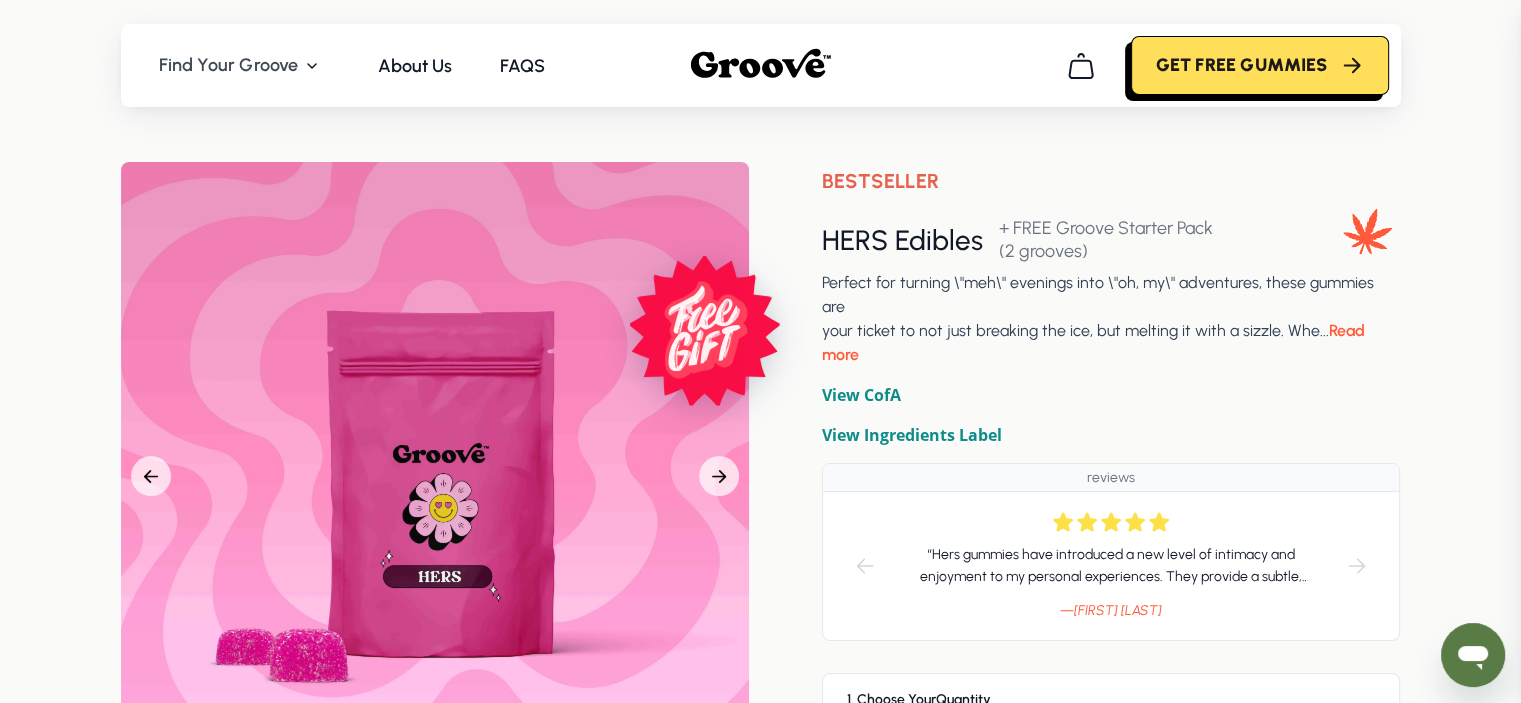 click at bounding box center (312, 66) 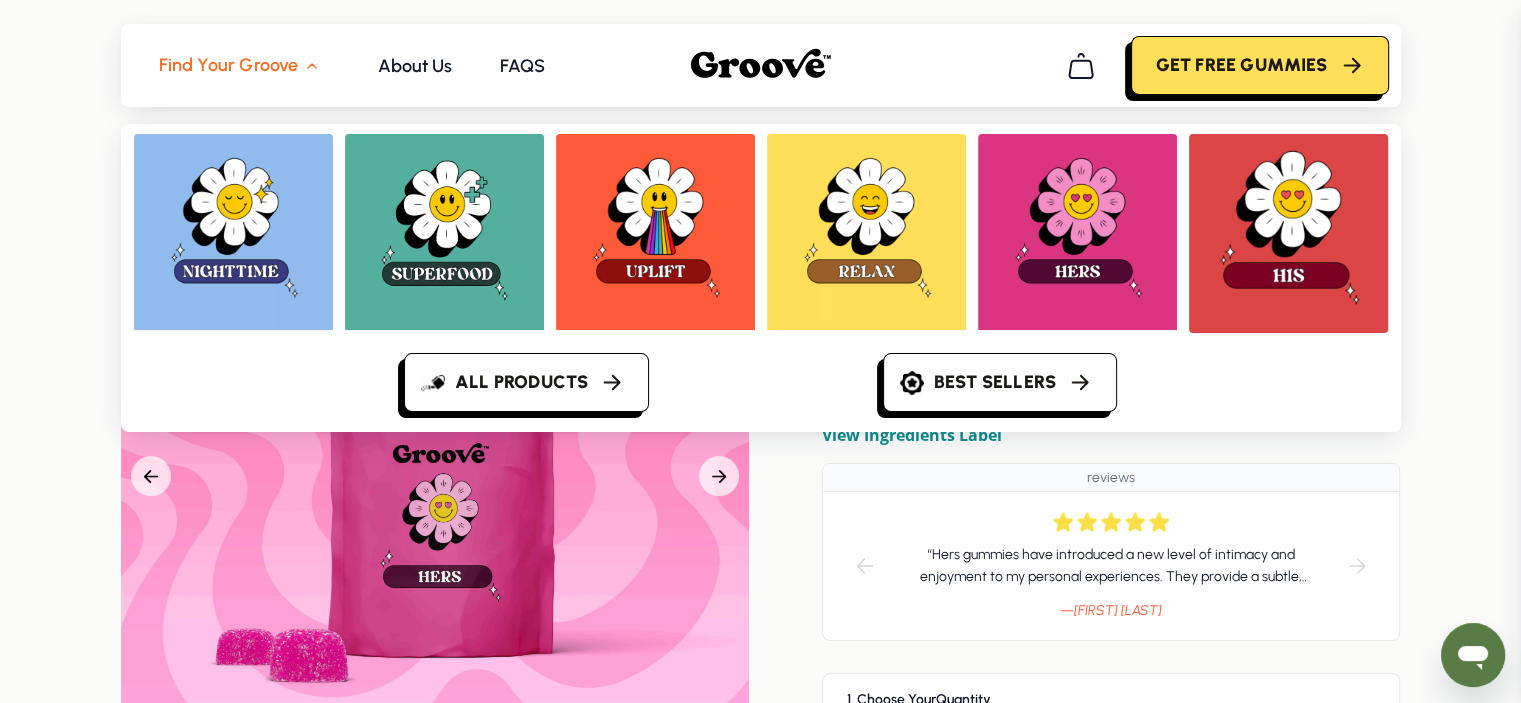 click at bounding box center (233, 230) 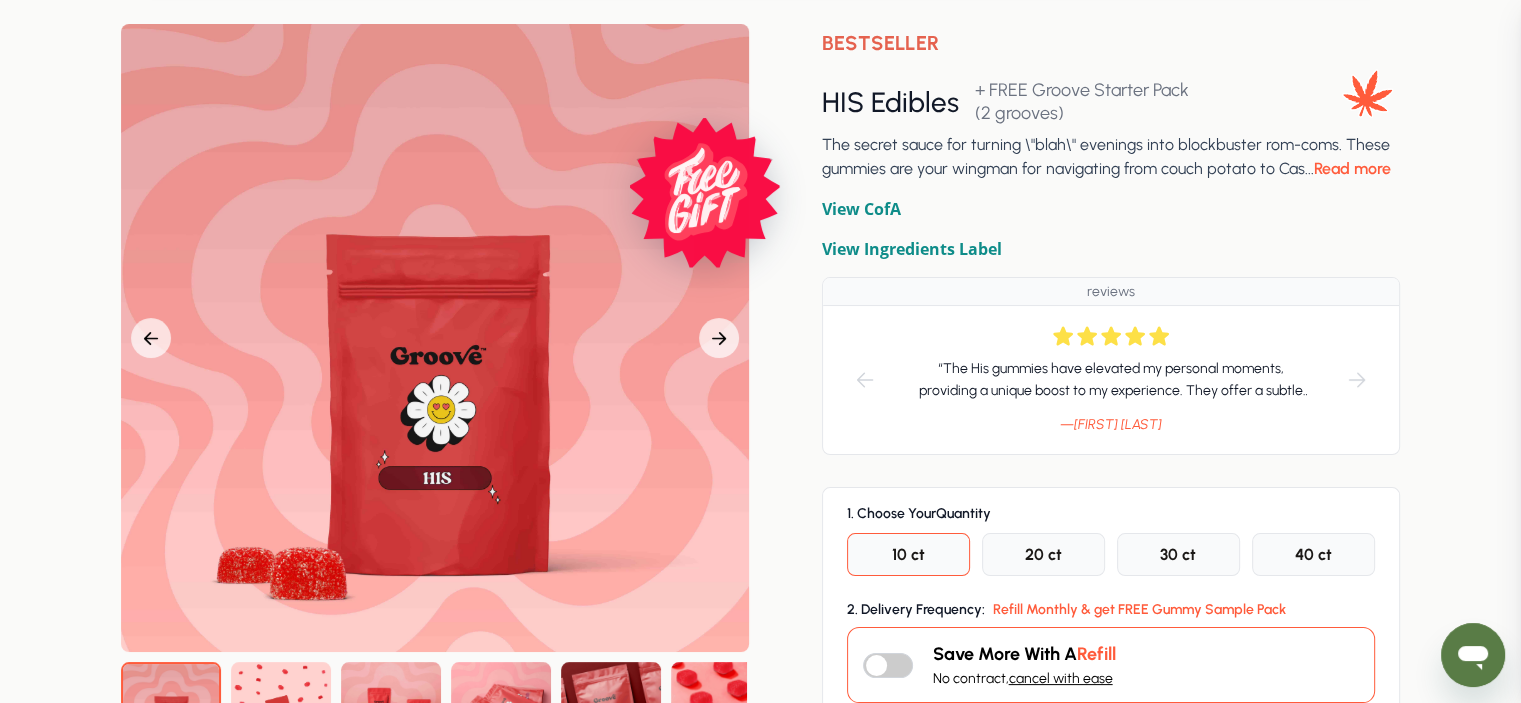 scroll, scrollTop: 0, scrollLeft: 0, axis: both 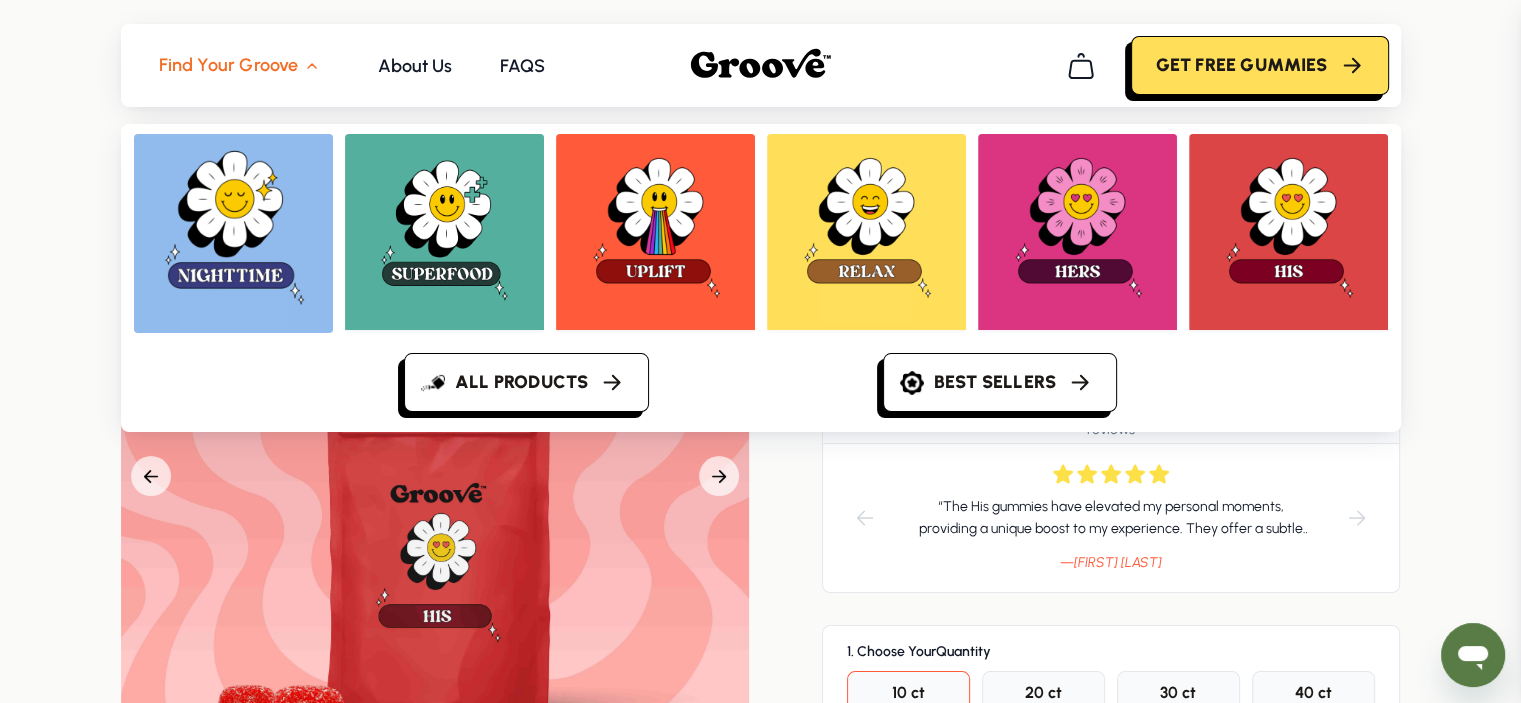 click at bounding box center [233, 230] 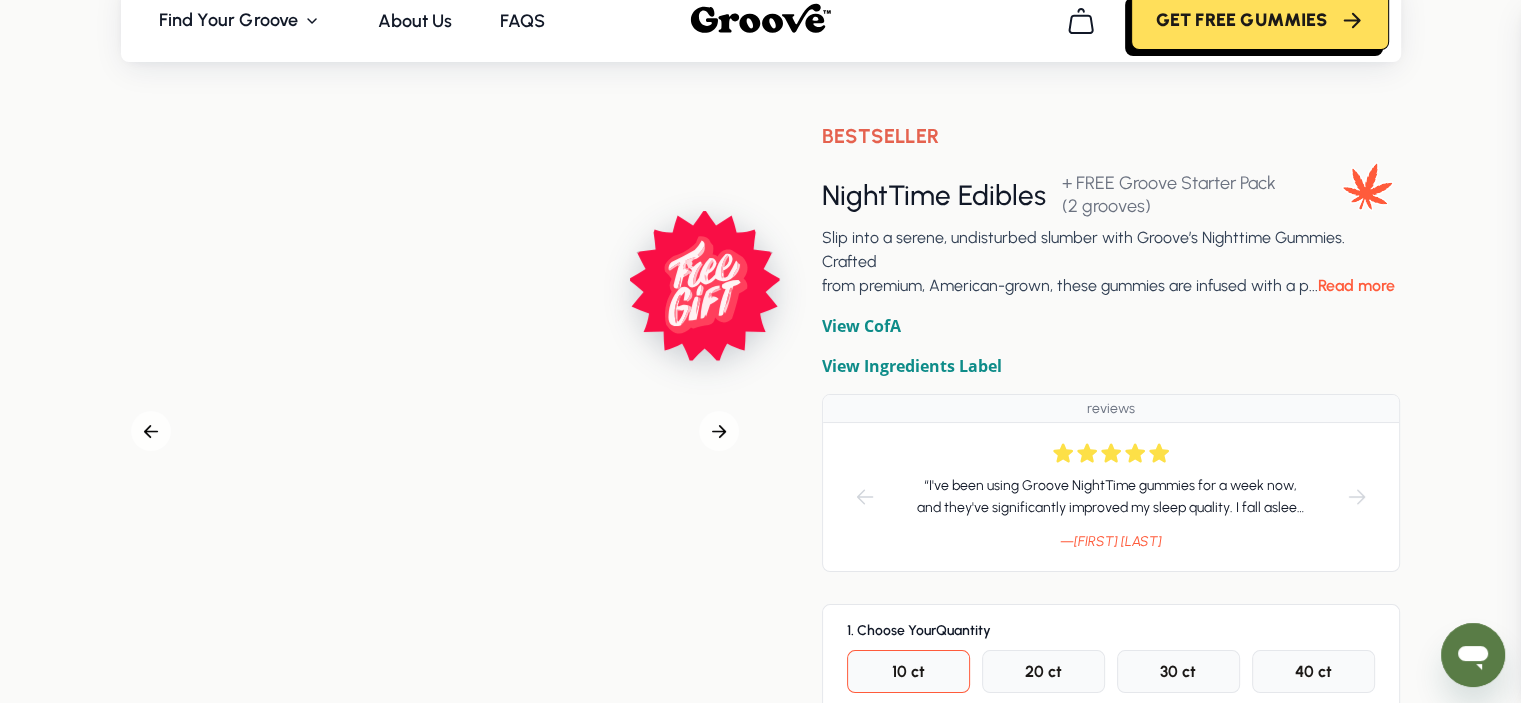 scroll, scrollTop: 400, scrollLeft: 0, axis: vertical 